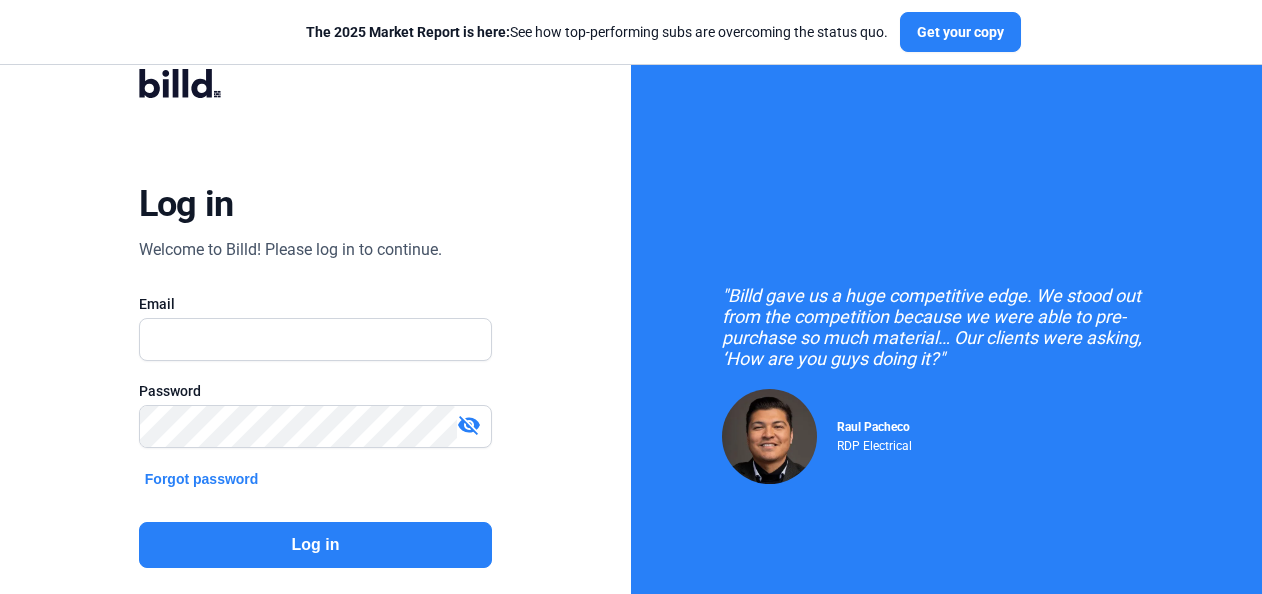 scroll, scrollTop: 0, scrollLeft: 0, axis: both 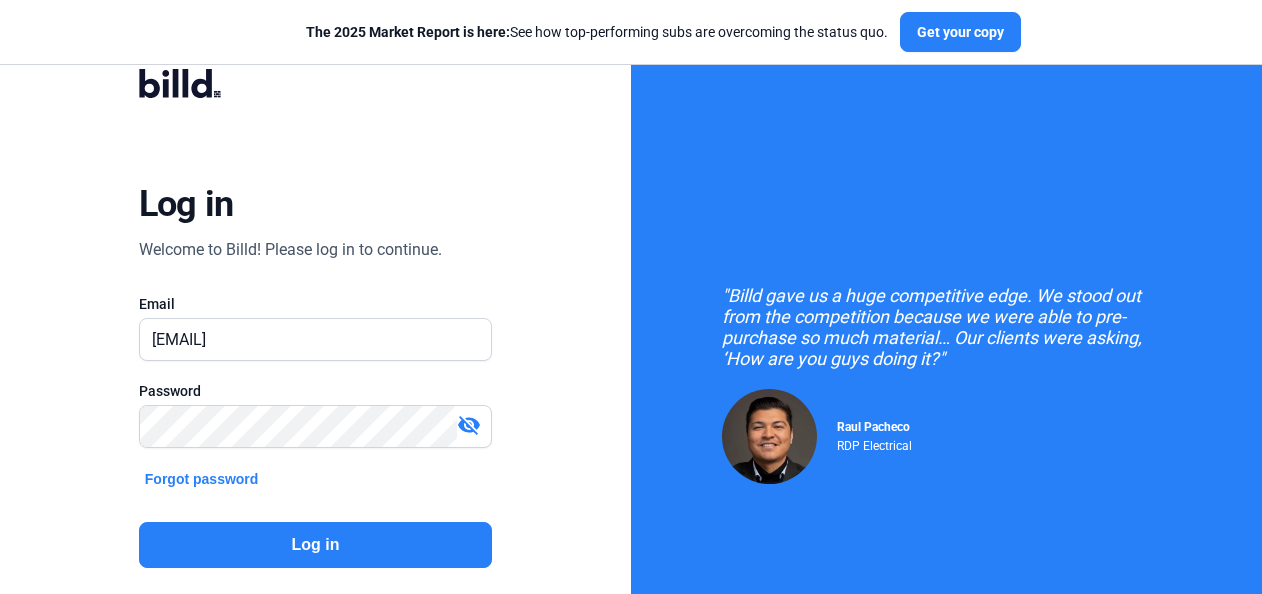 click on "Log in" 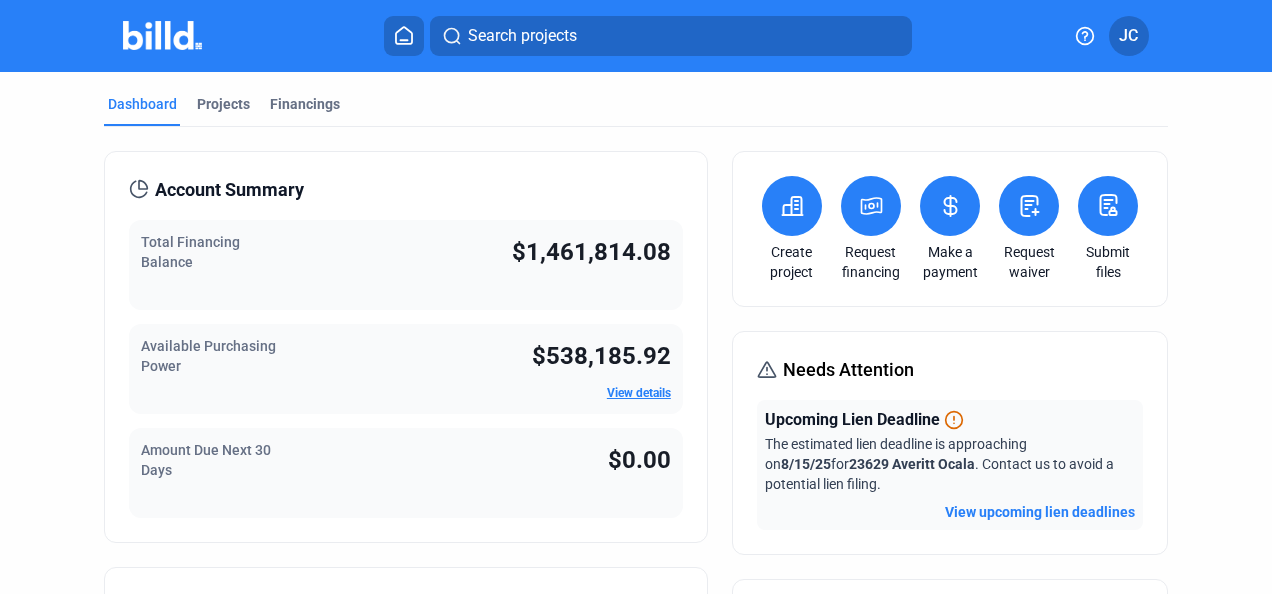 click on "Projects" at bounding box center [223, 104] 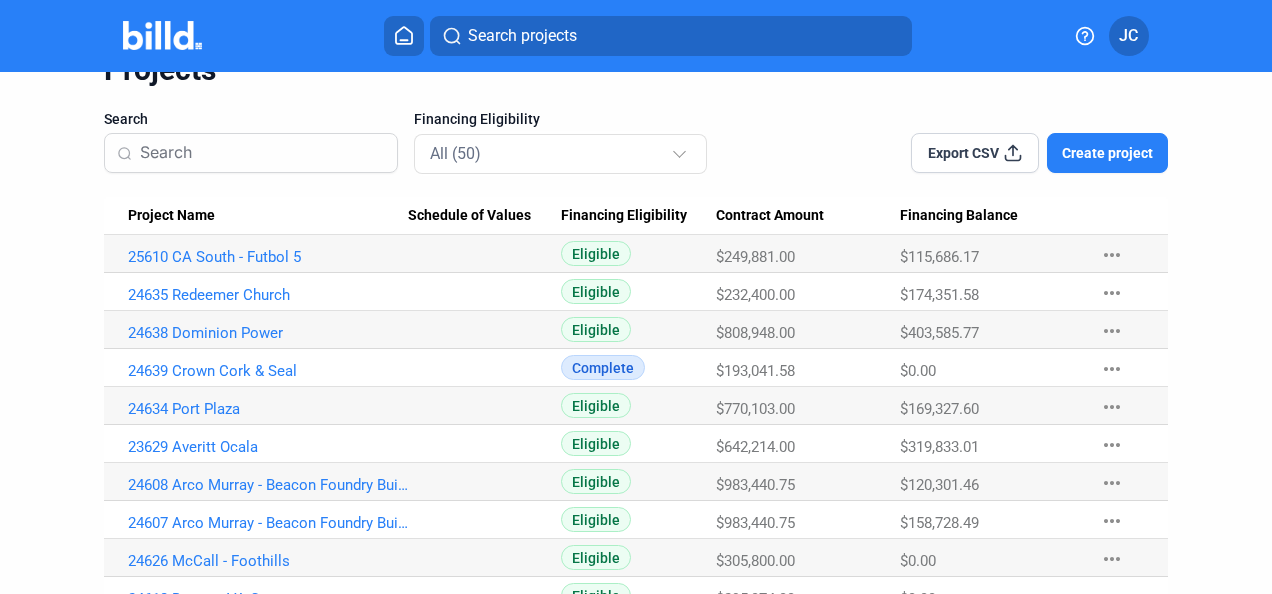 scroll, scrollTop: 0, scrollLeft: 0, axis: both 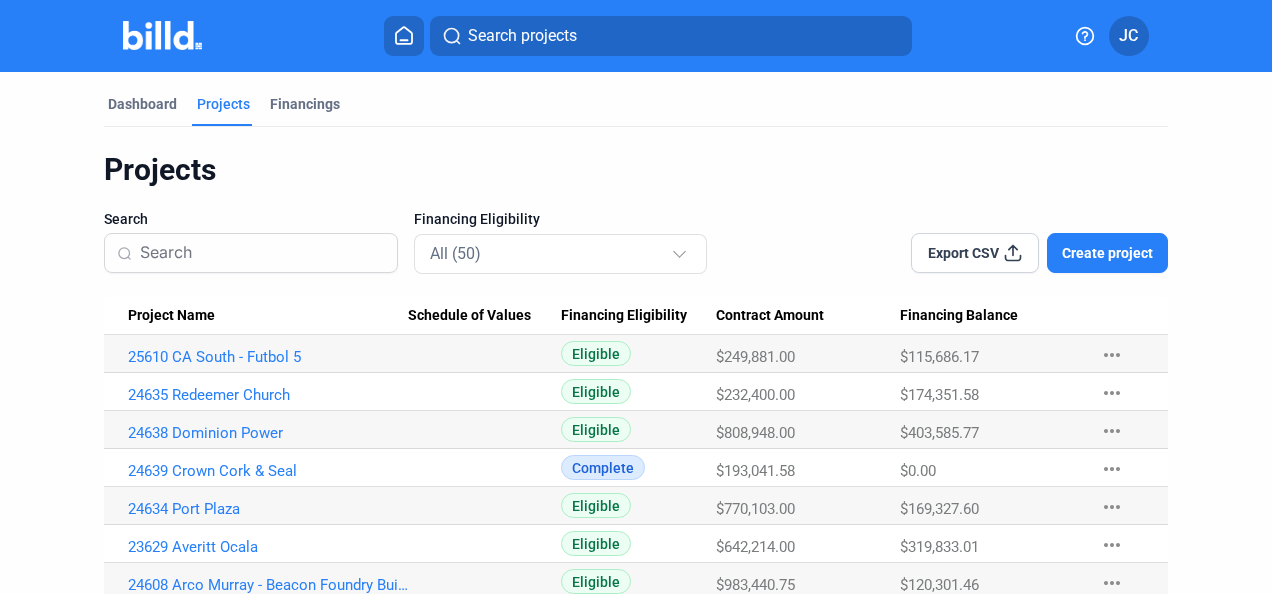 click on "Create project" at bounding box center [1107, 253] 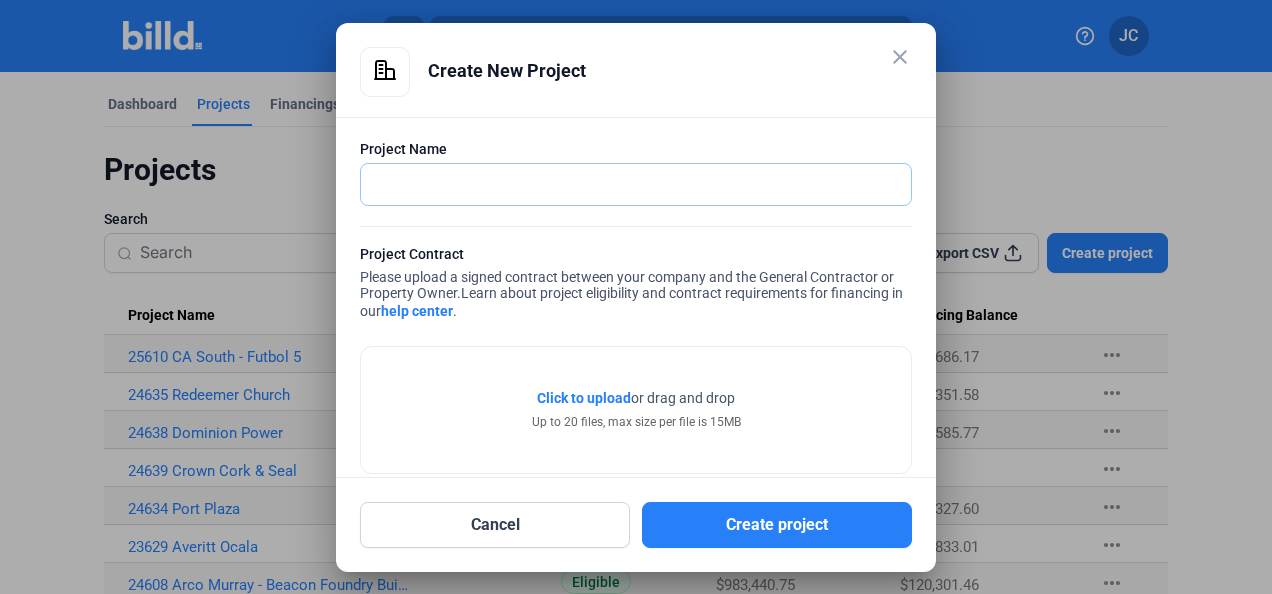 click at bounding box center (636, 184) 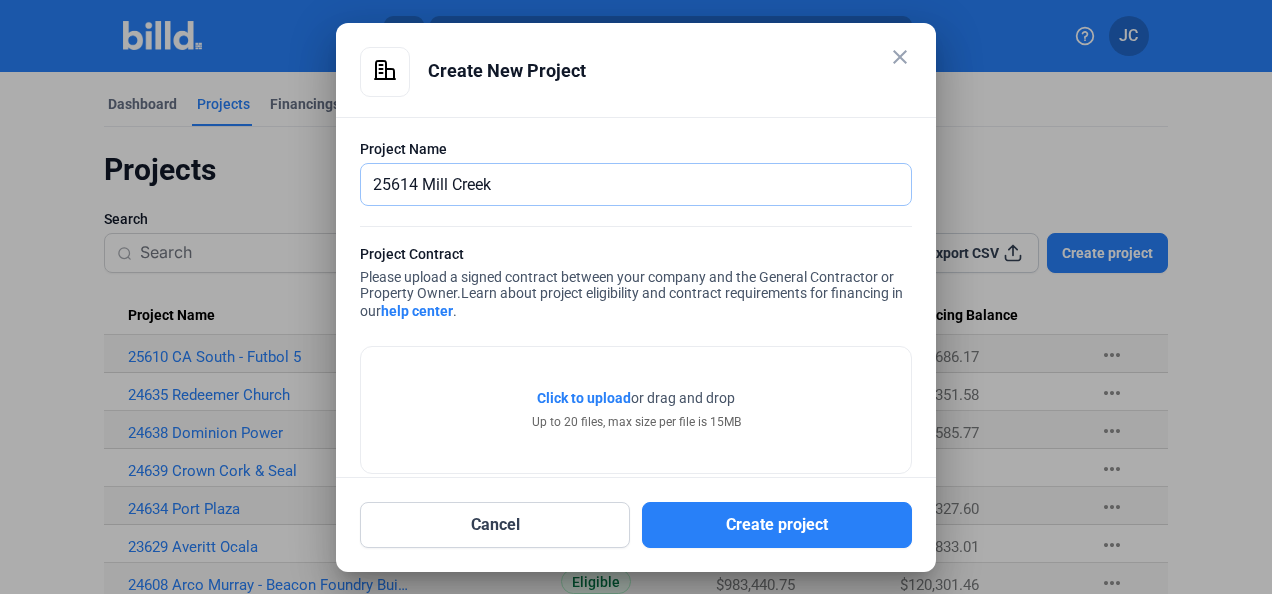 type on "25614 Mill Creek" 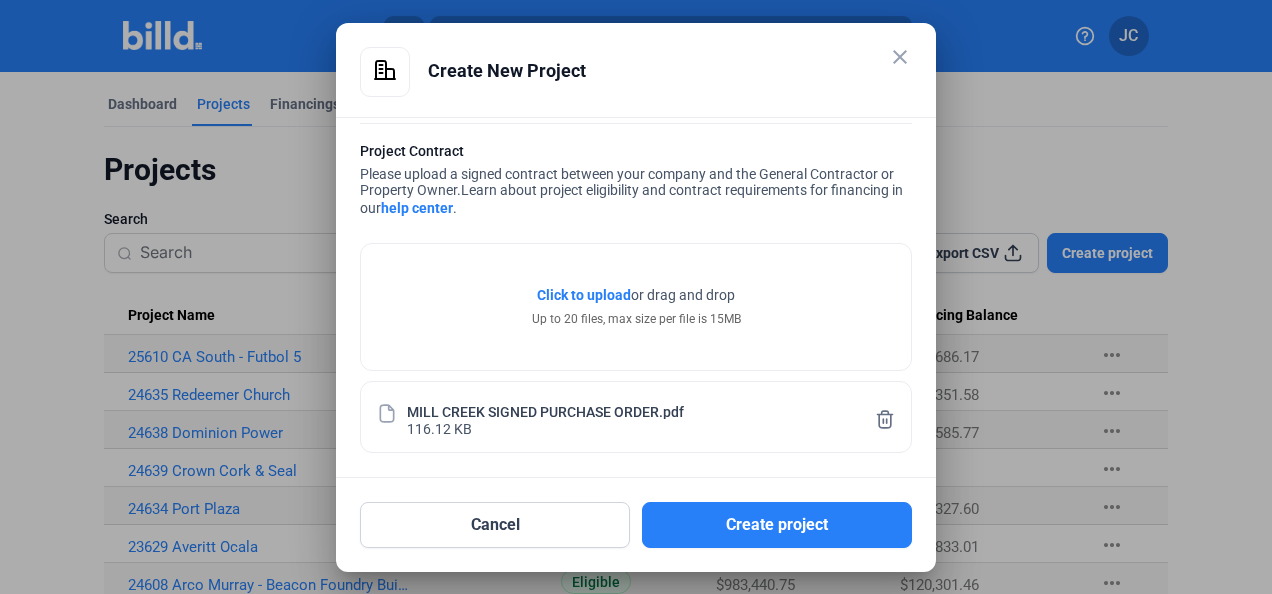 click on "Create project" at bounding box center (777, 525) 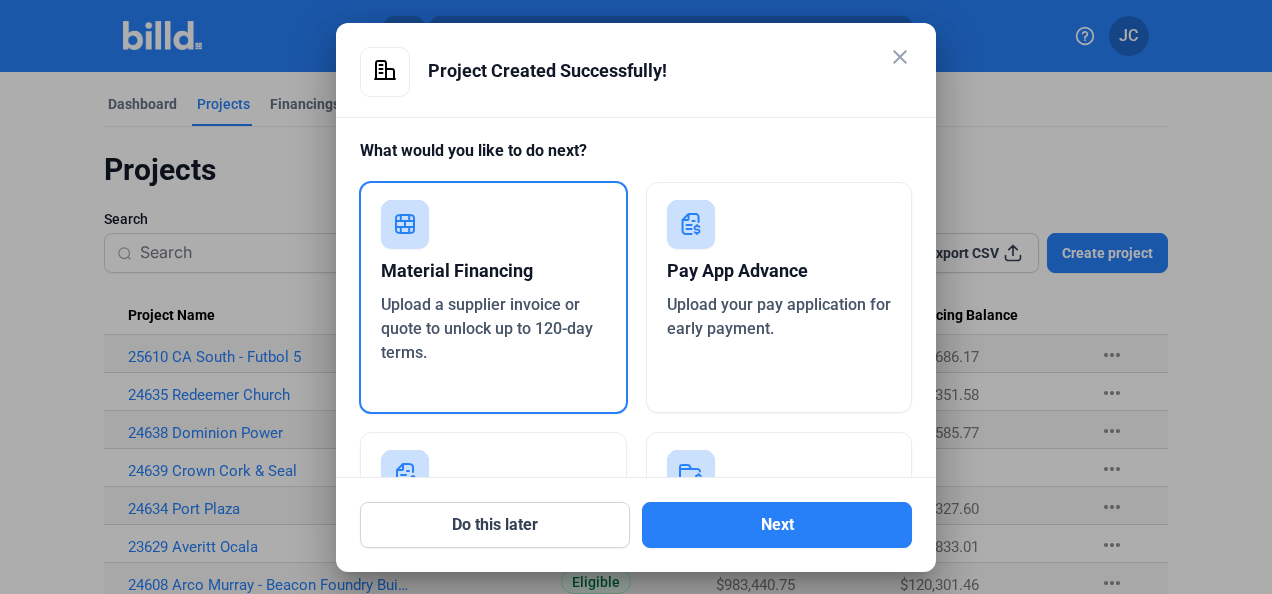 click on "Next" at bounding box center (777, 525) 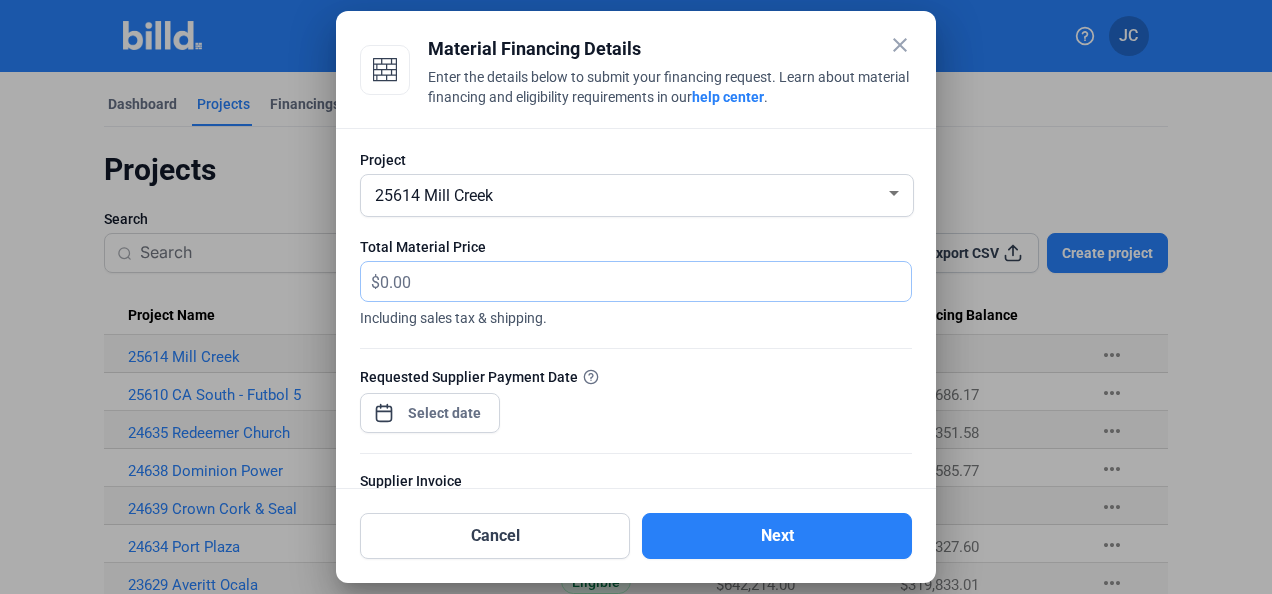 click at bounding box center [634, 281] 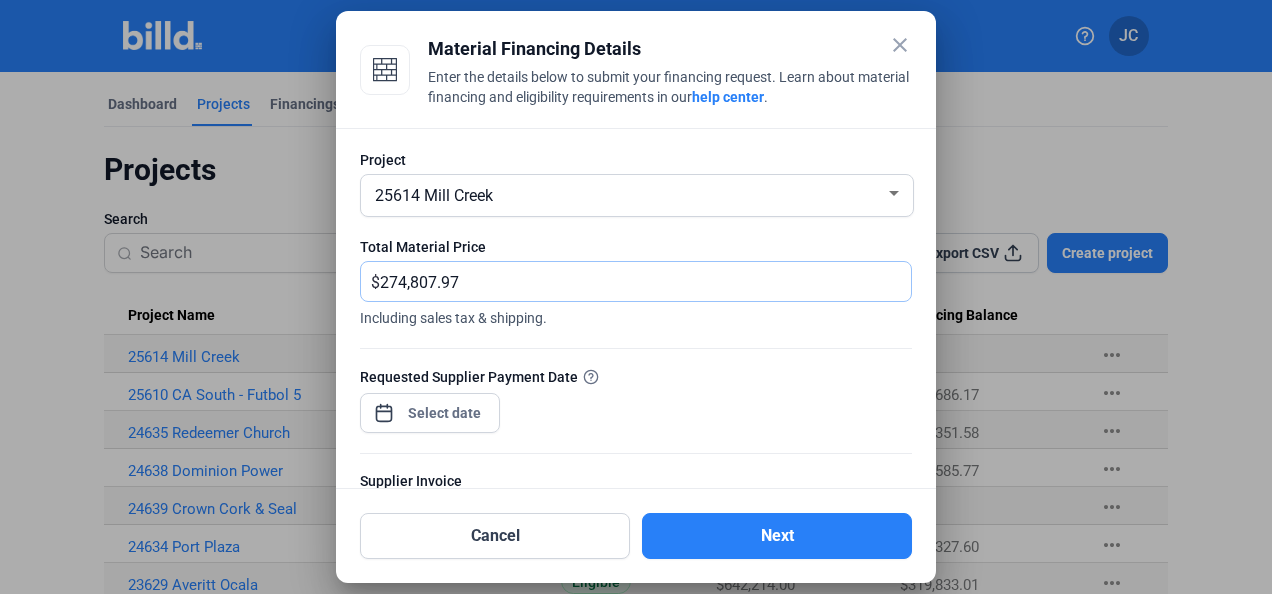 type on "274,807.97" 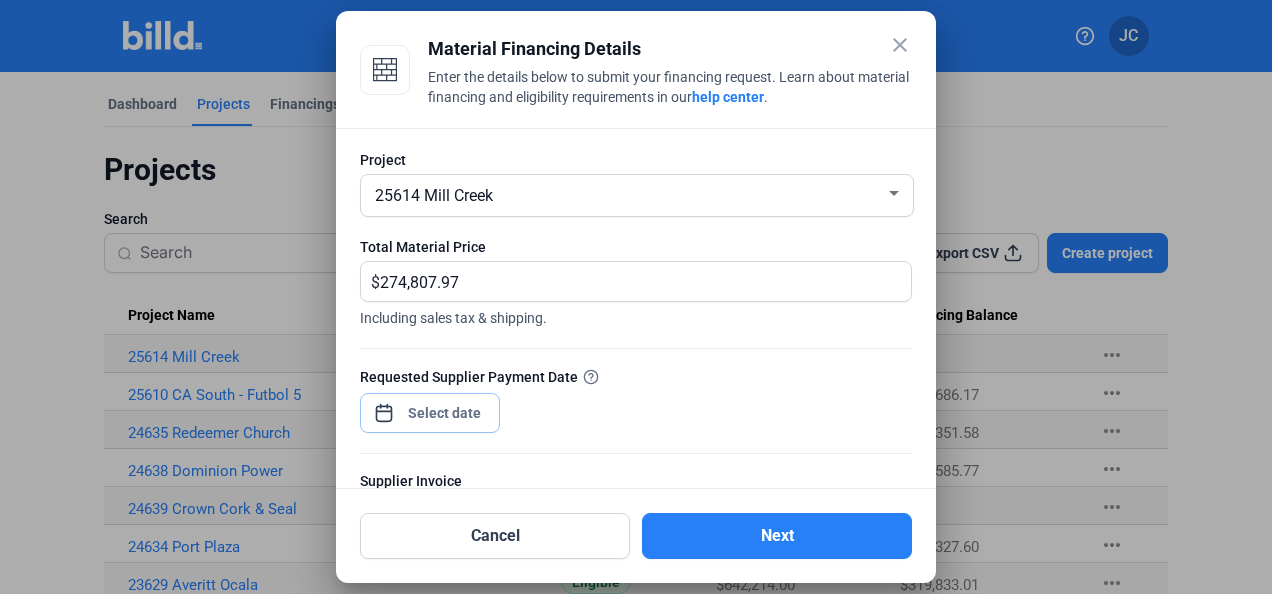 click on "close  Material Financing Details   Enter the details below to submit your financing request. Learn about material financing and eligibility requirements in our   help center .  Project  25614 Mill Creek  Total Material Price  $ 274,807.97 Including sales tax & shipping.  Requested Supplier Payment Date   Supplier Invoice   Upload a copy of your supplier invoice.   Click  here  to learn more about invoice eligibility requirements.  Click to upload  Tap to upload or drag and drop  Up to 20 files, max size per file is 15MB   Cancel   Next" at bounding box center [636, 297] 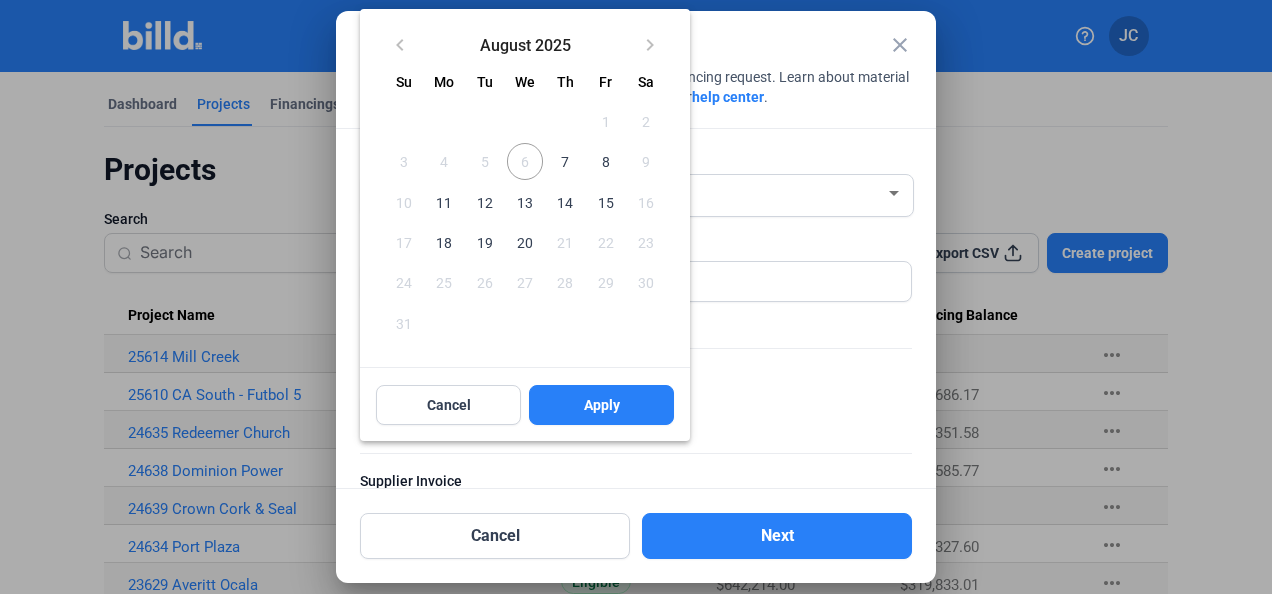 click on "7" at bounding box center (565, 161) 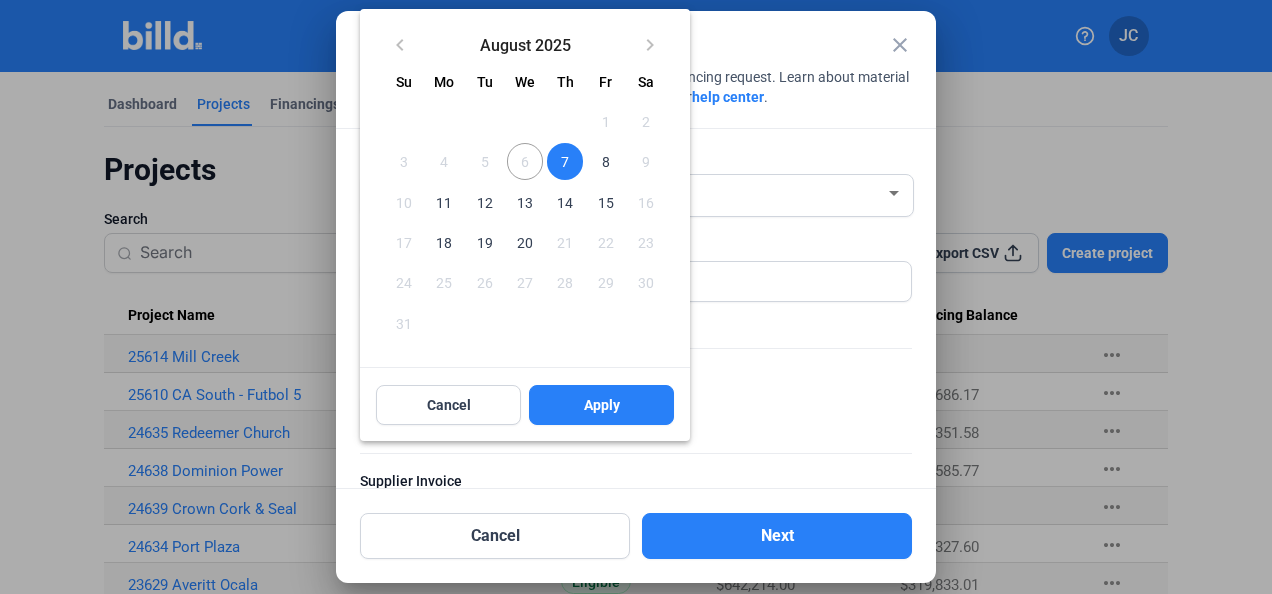 click on "Apply" at bounding box center (601, 405) 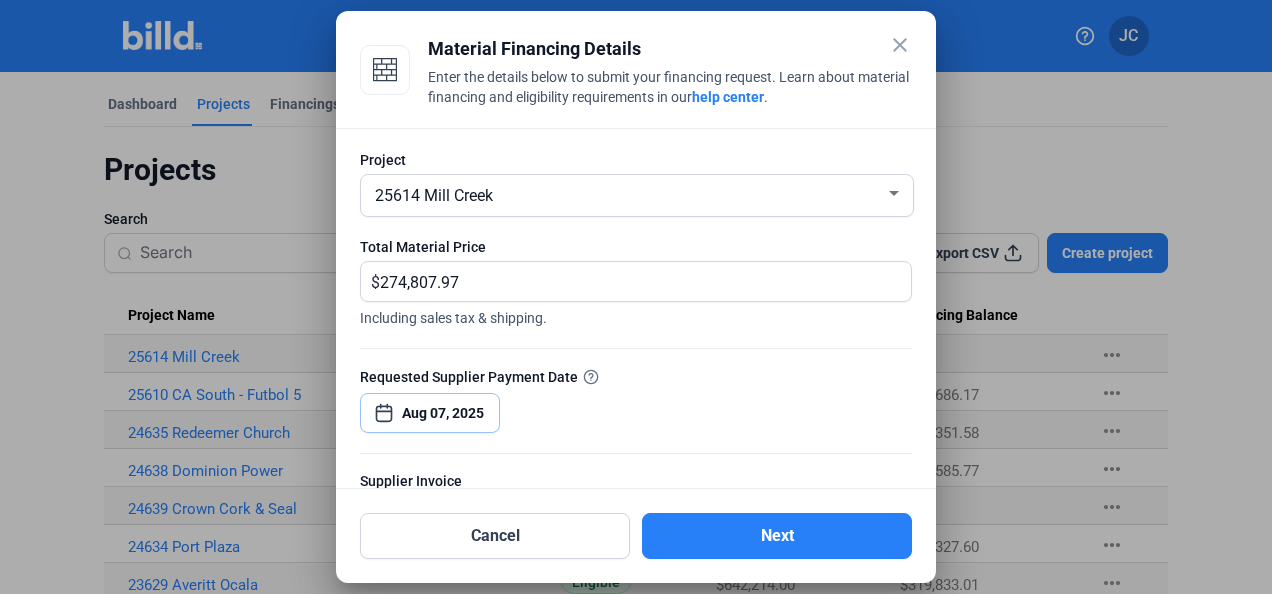 scroll, scrollTop: 230, scrollLeft: 0, axis: vertical 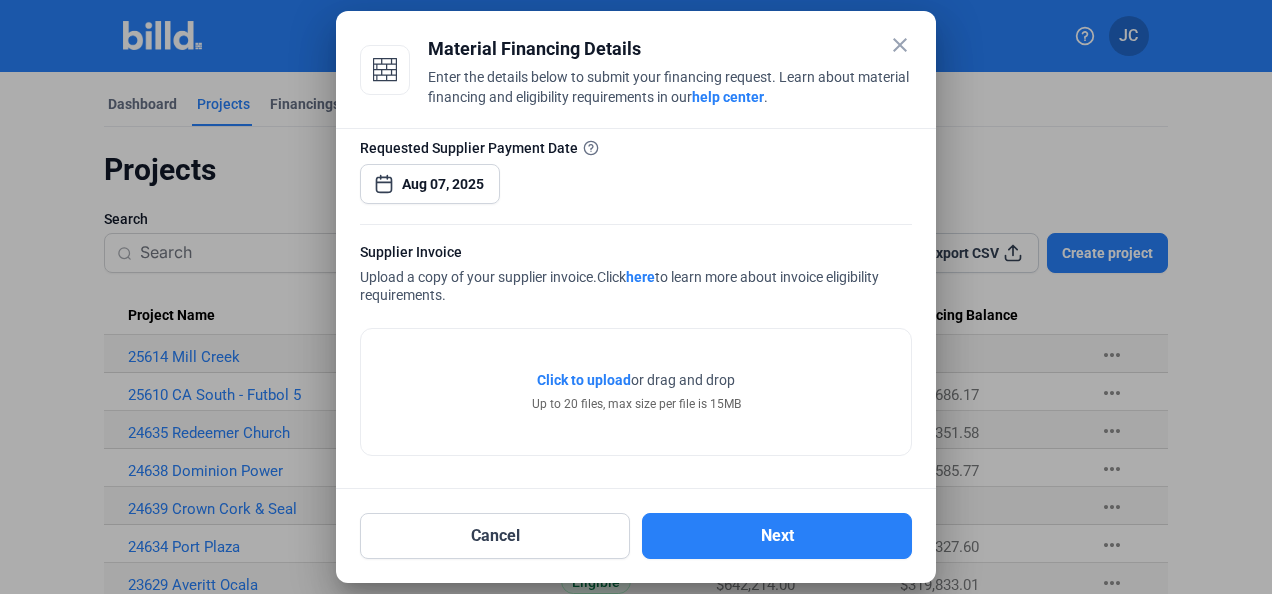 click on "25614 Mill Creek  Total Material Price  $ 274,807.97 Including sales tax & shipping.  Requested Supplier Payment Date  Aug 07, 2025  Supplier Invoice   Upload a copy of your supplier invoice.   Click  here  to learn more about invoice eligibility requirements.  Click to upload  Tap to upload or drag and drop  Up to 20 files, max size per file is 15MB" at bounding box center (636, 308) 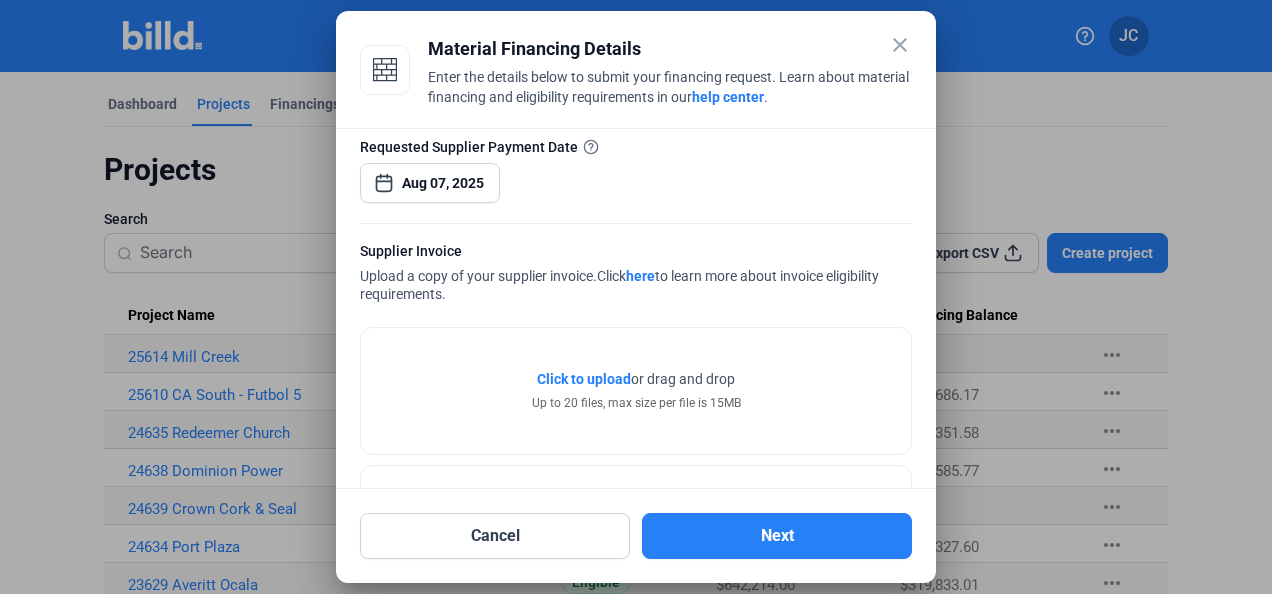 scroll, scrollTop: 378, scrollLeft: 0, axis: vertical 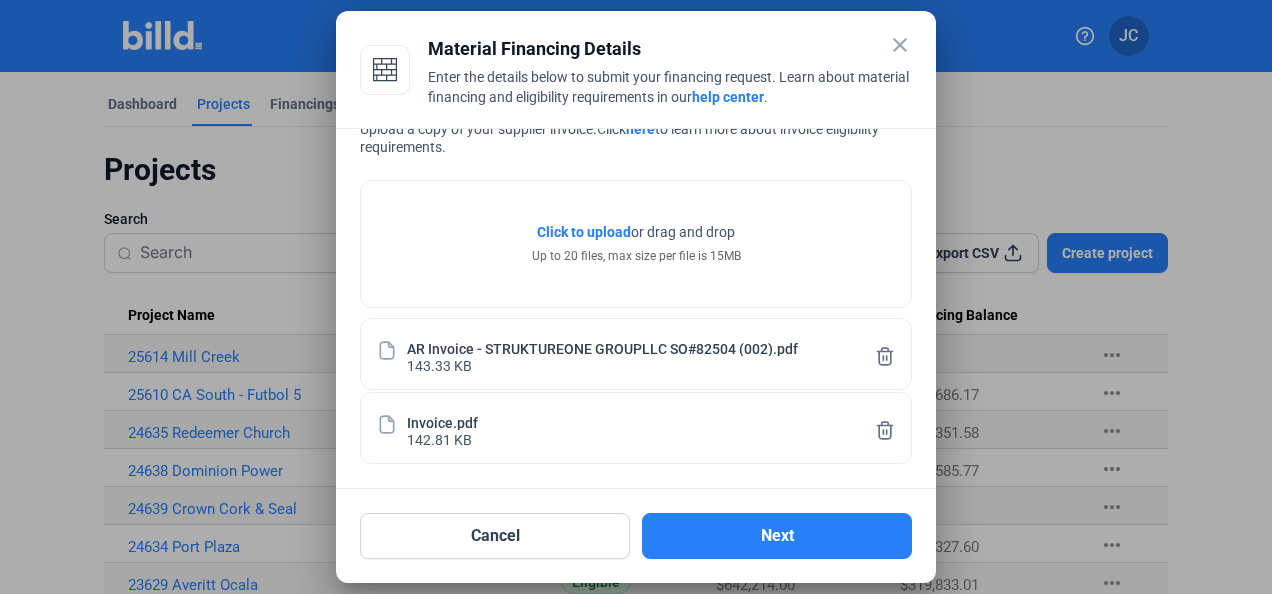 click on "Next" at bounding box center [777, 536] 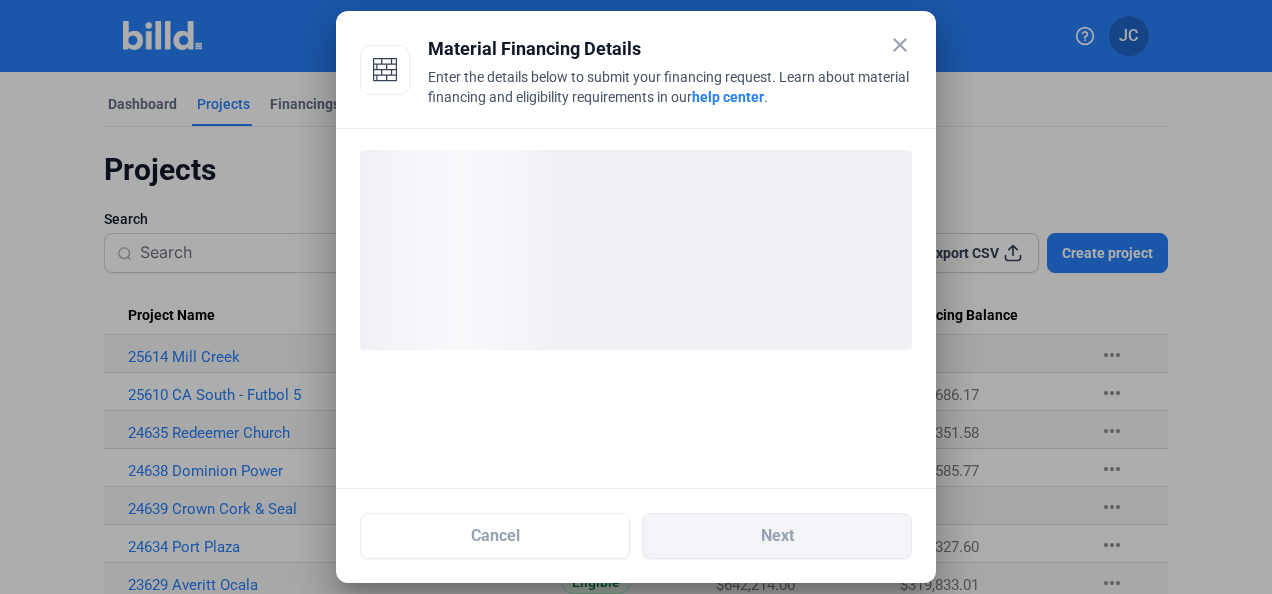 scroll, scrollTop: 0, scrollLeft: 0, axis: both 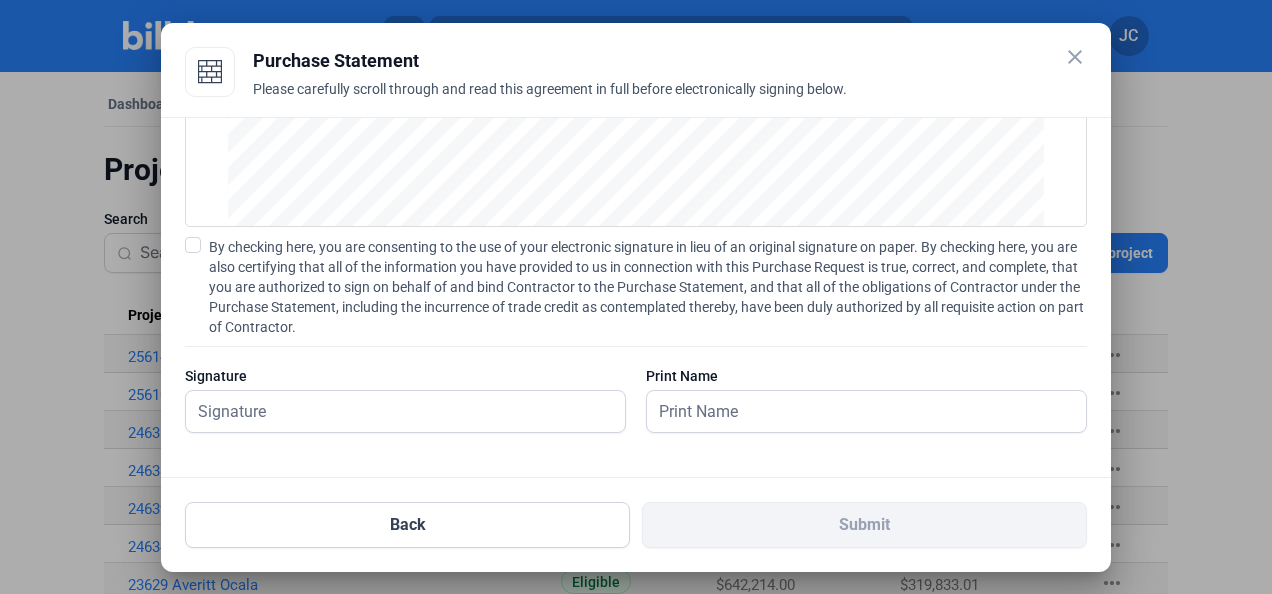 click at bounding box center [193, 245] 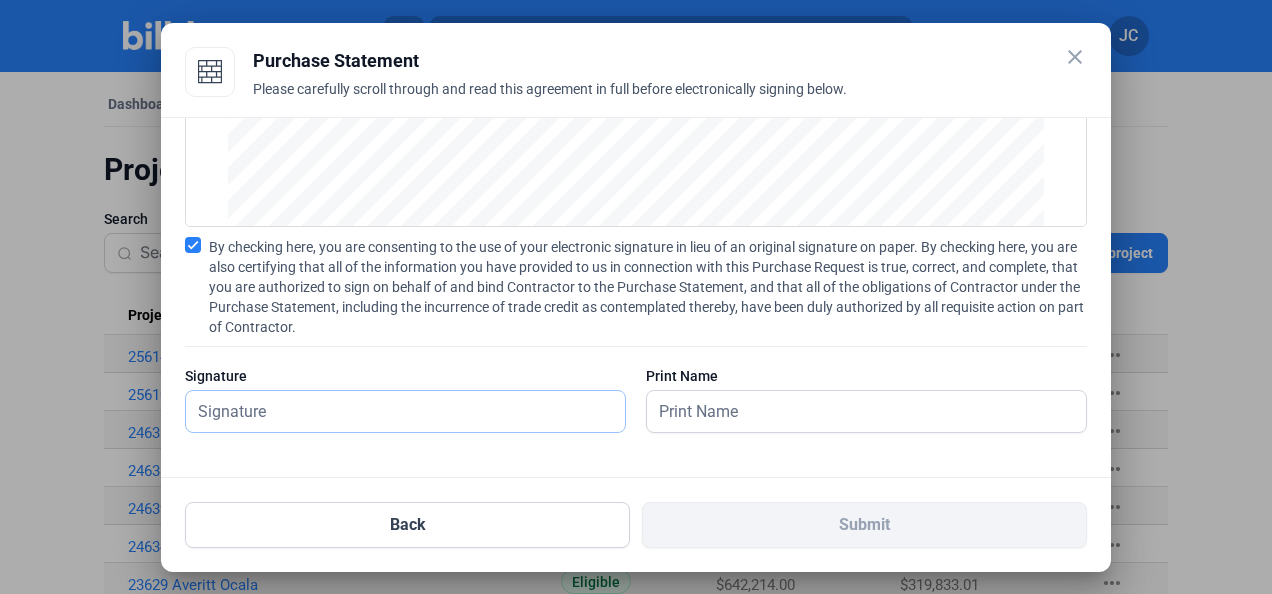click at bounding box center [394, 411] 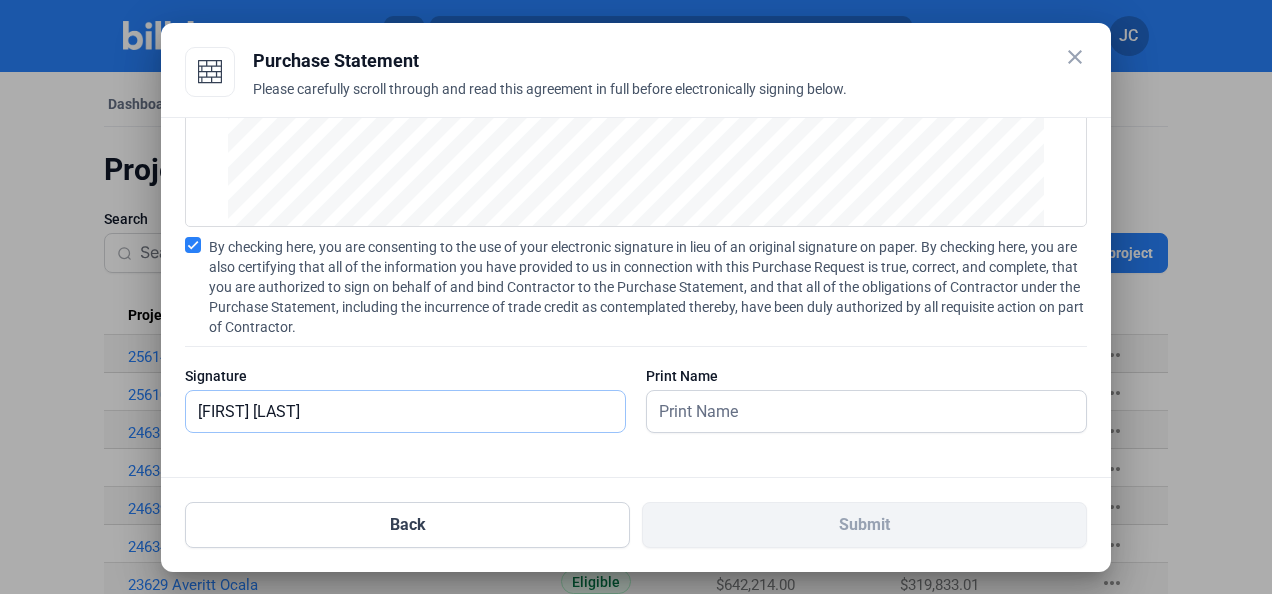 type on "[FIRST] [LAST]" 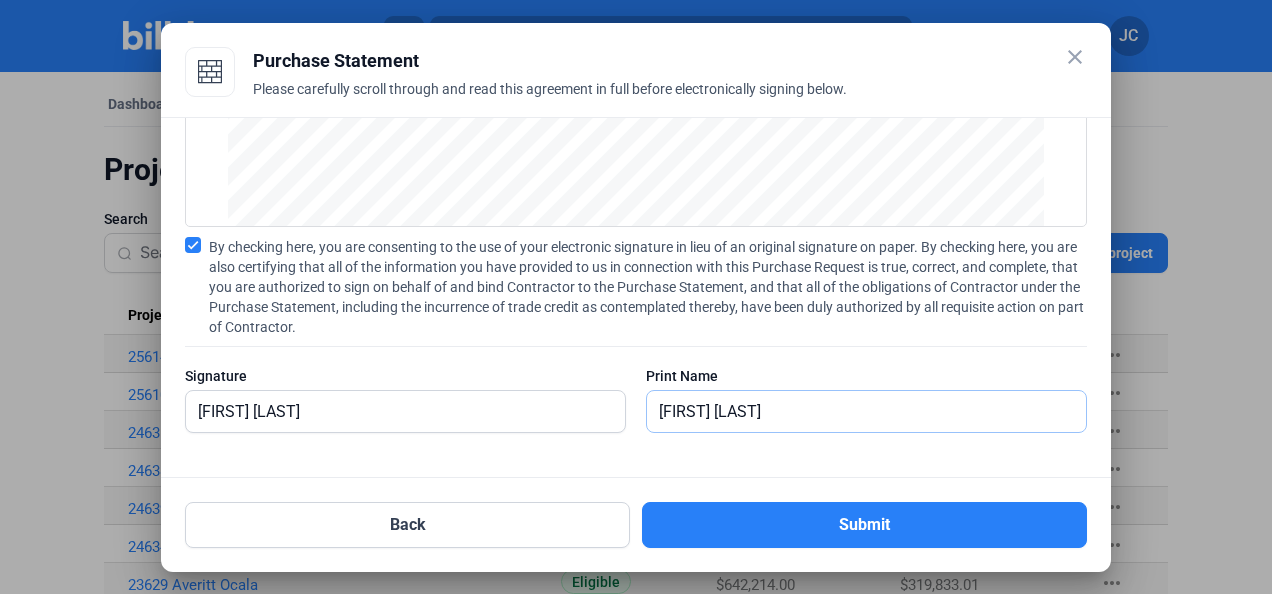 type on "[FIRST] [LAST]" 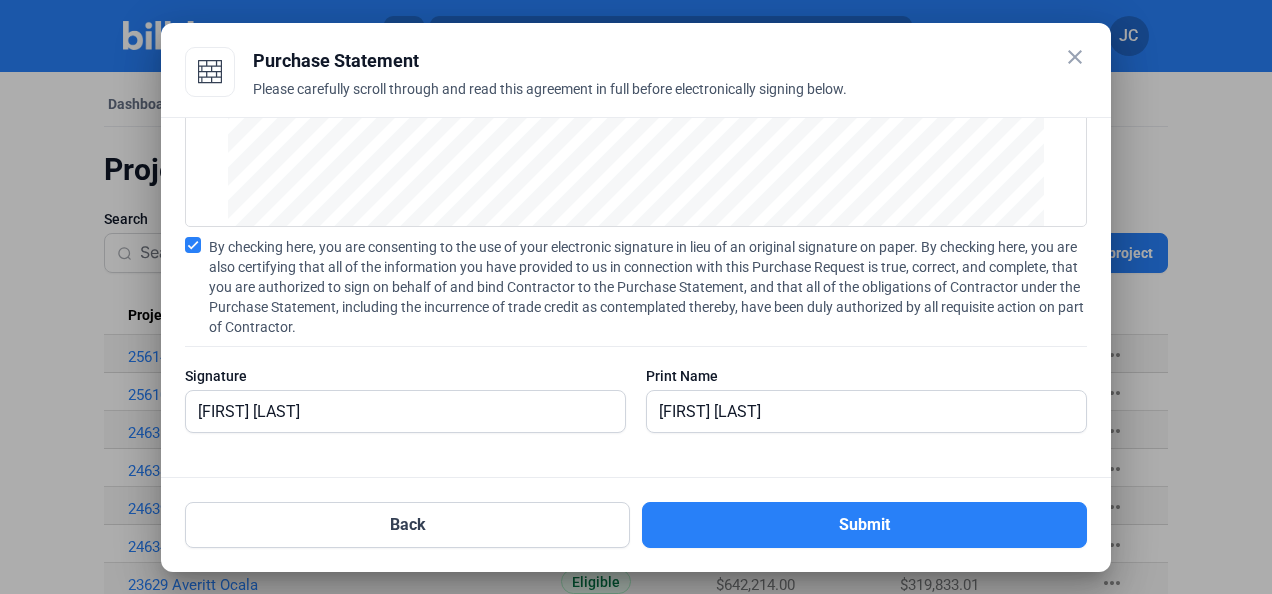 click on "By checking here, you are consenting to the use of your
electronic signature in lieu of an original signature on
paper. By checking here, you are also certifying that all of
the information you have provided to us in connection with
this Purchase Request is true, correct, and complete, that you
are authorized to sign on behalf of and bind Contractor to the
Purchase Statement, and that all of the obligations of
Contractor under the Purchase Statement, including the
incurrence of trade credit as contemplated thereby, have been
duly authorized by all requisite action on part of Contractor.   Signature  [FIRST] [LAST]  Print Name  [FIRST] [LAST]" at bounding box center (636, 345) 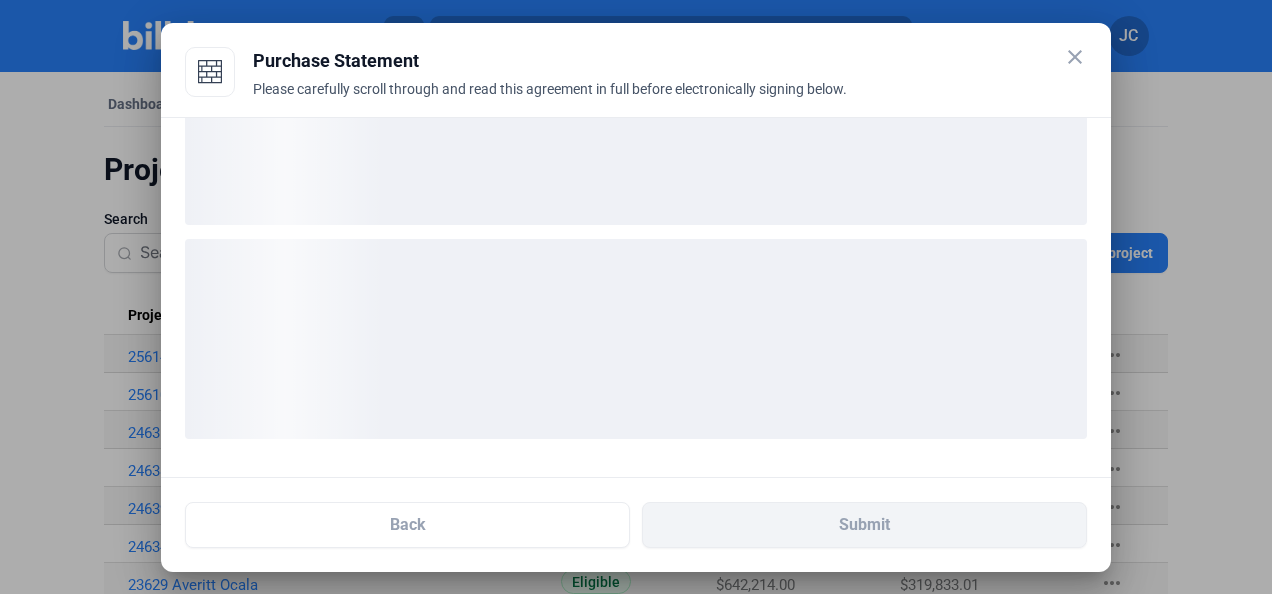 scroll, scrollTop: 114, scrollLeft: 0, axis: vertical 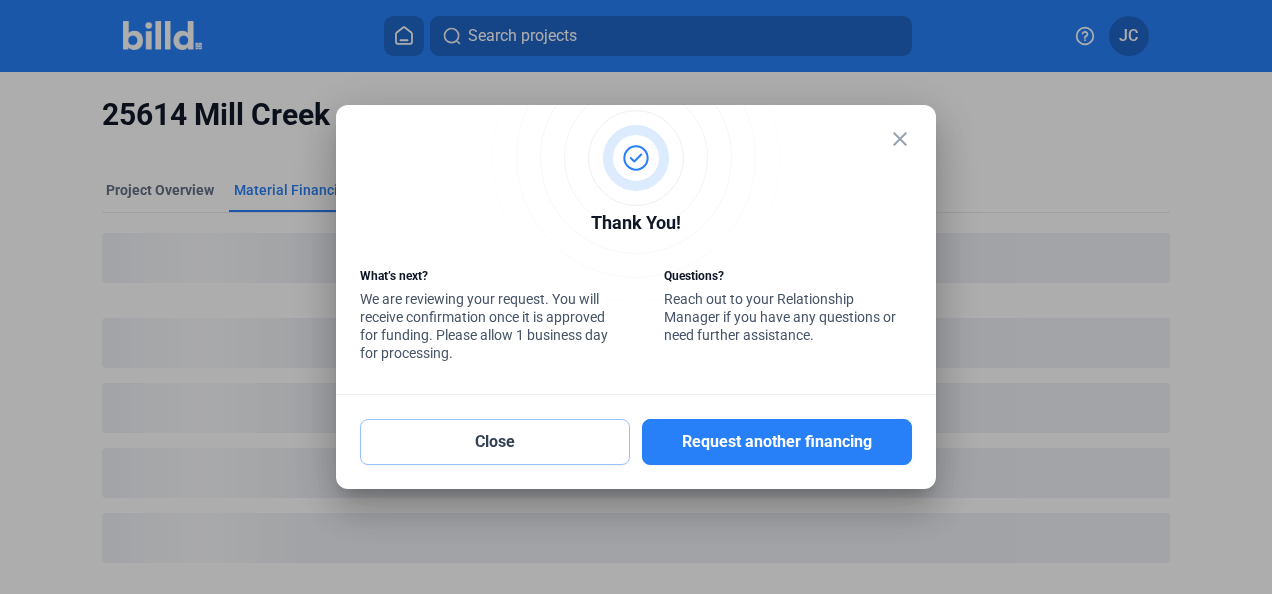 click on "Close" at bounding box center [495, 442] 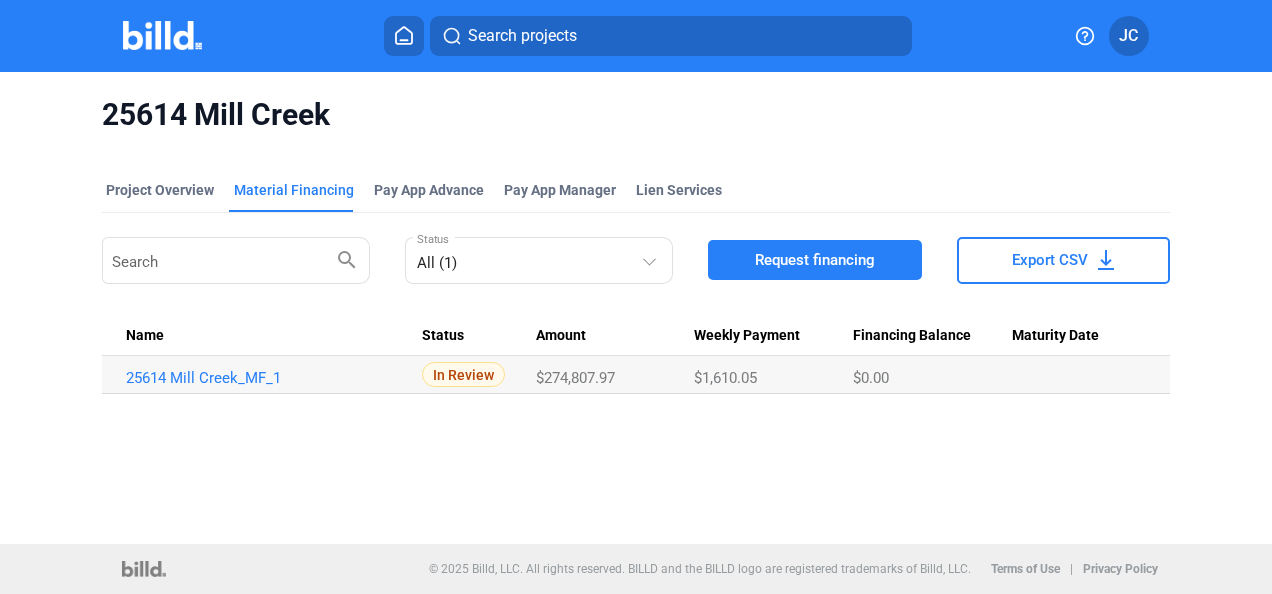 click on "Project Overview" at bounding box center [160, 190] 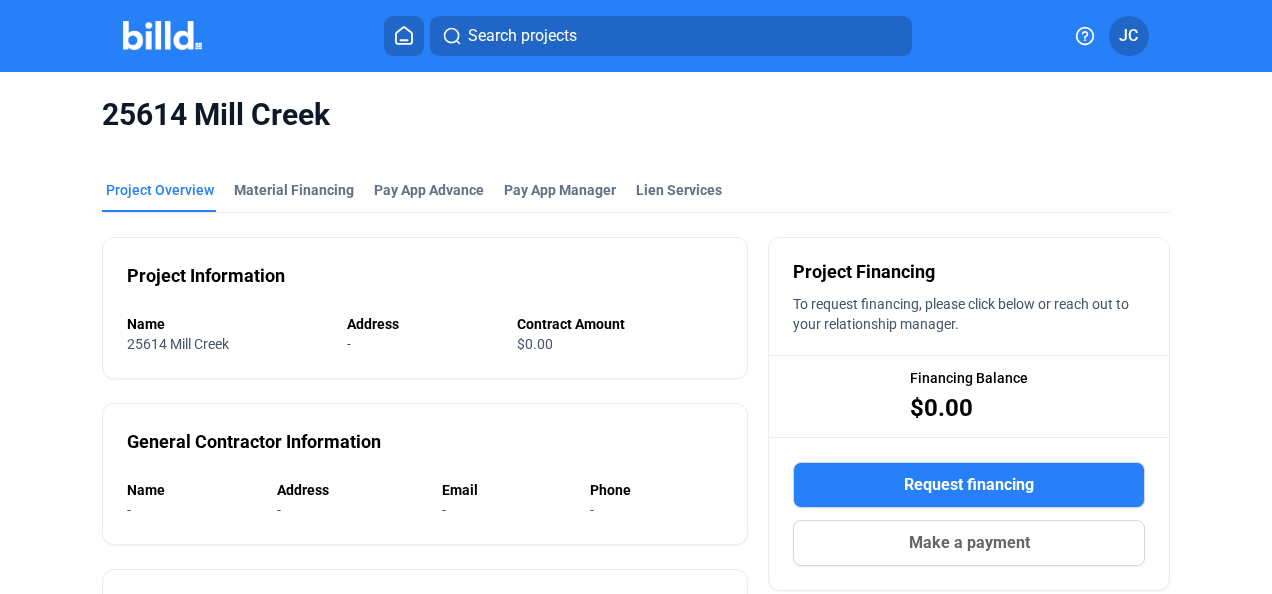 click 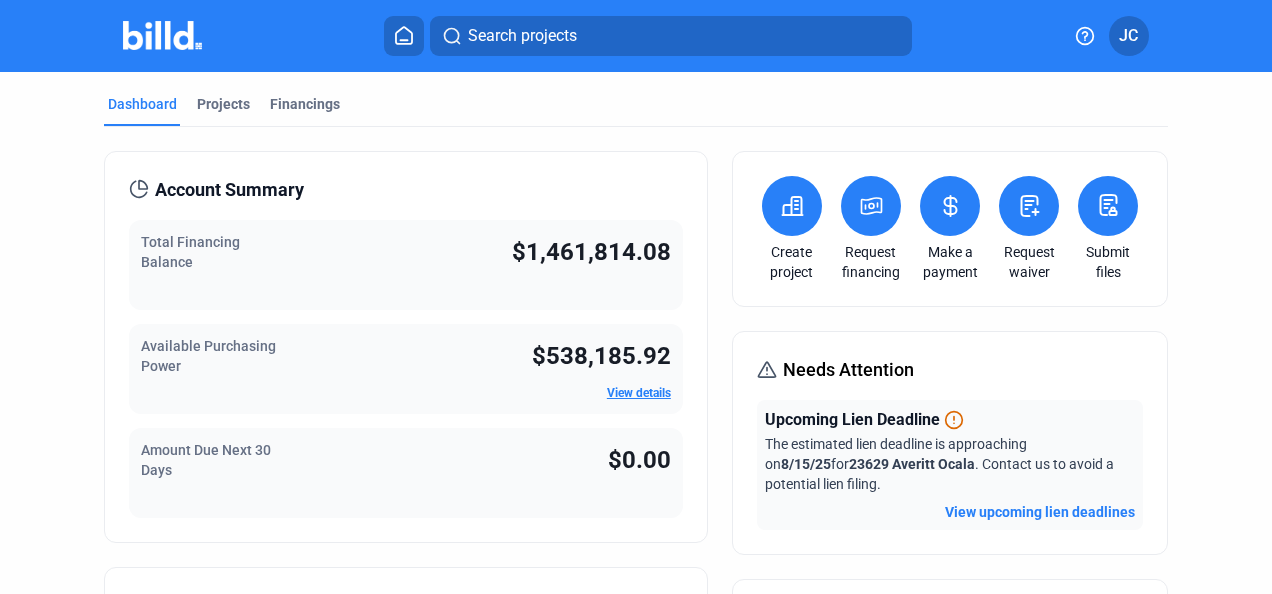 click on "Financings" at bounding box center (305, 104) 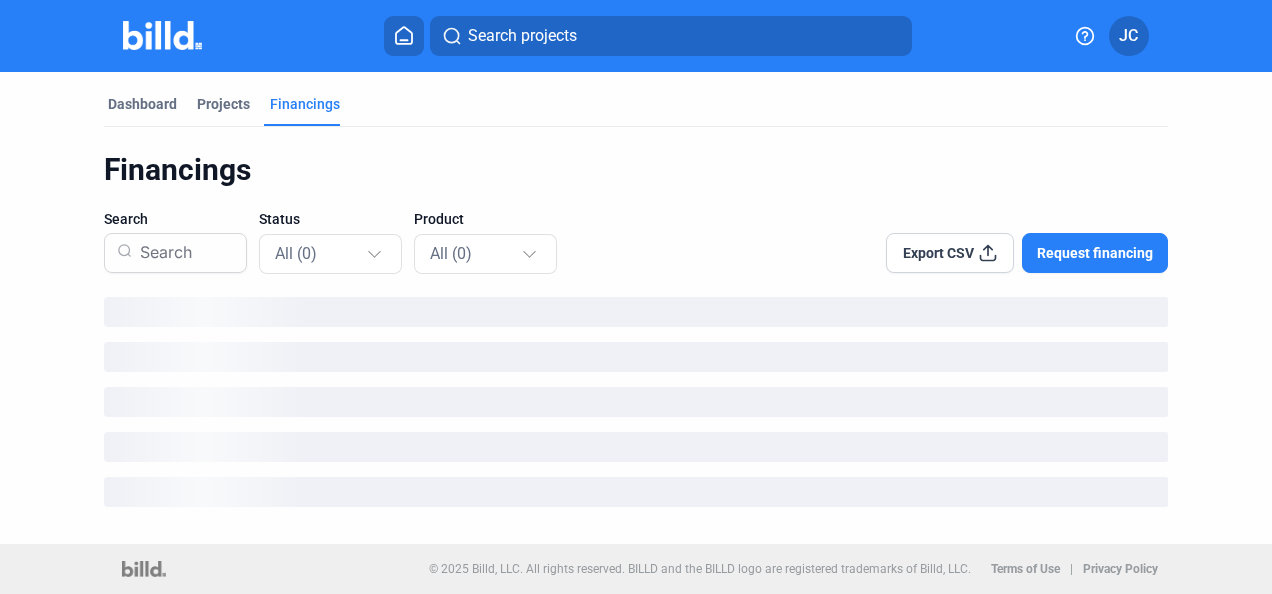 click on "Dashboard" at bounding box center (142, 104) 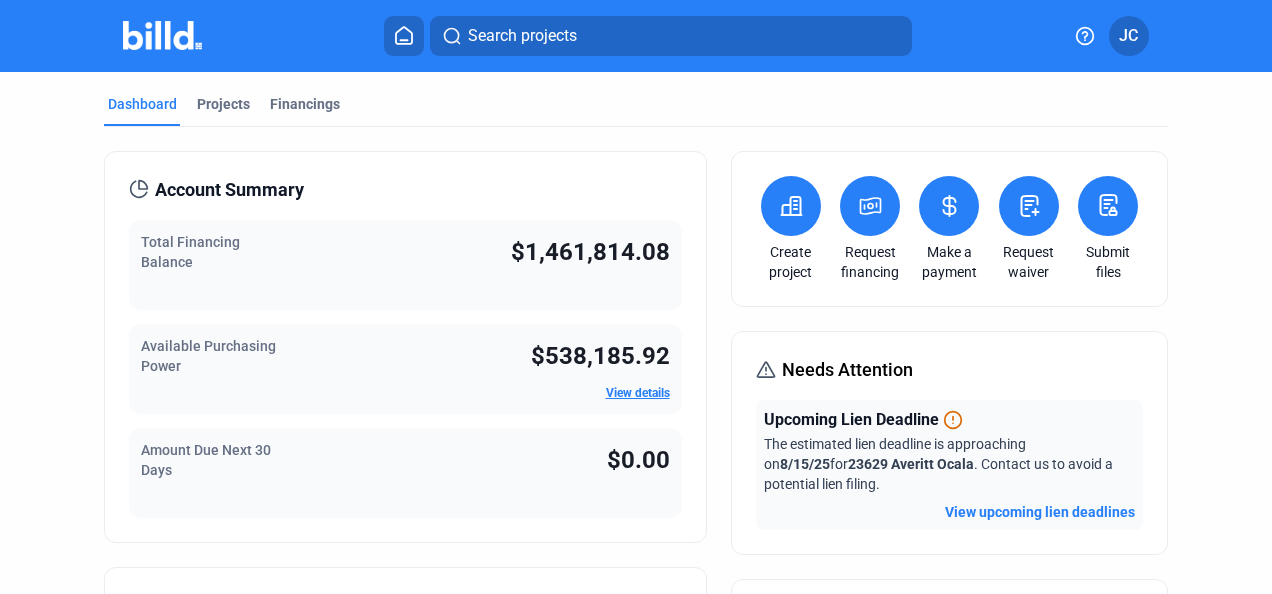 click at bounding box center [949, 206] 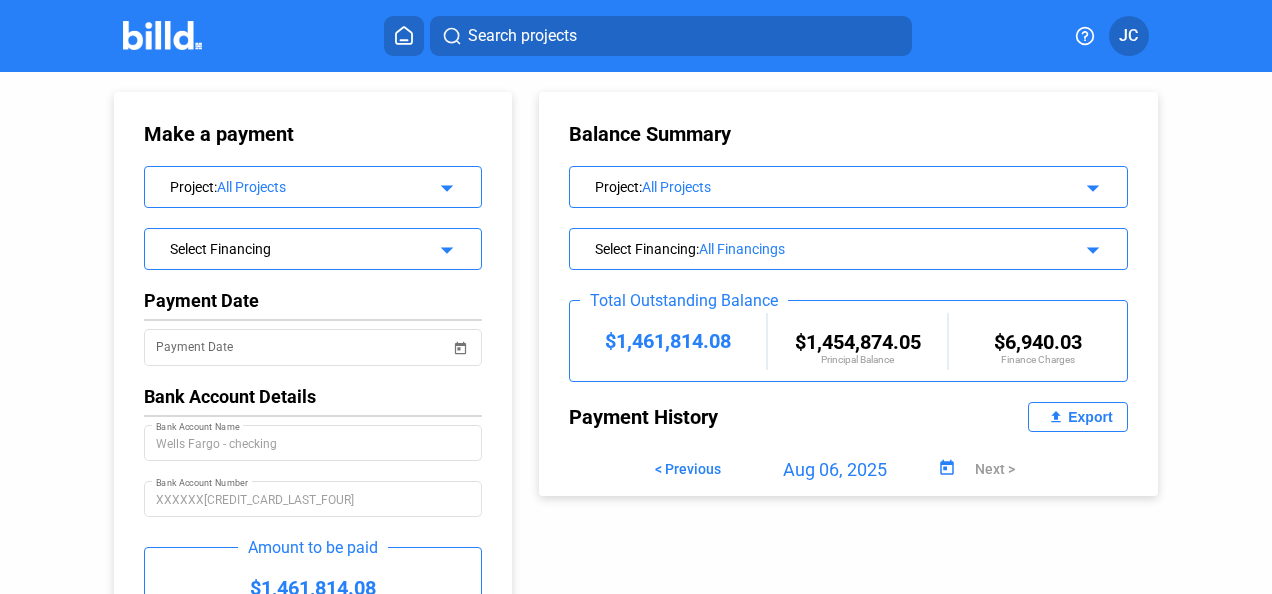click 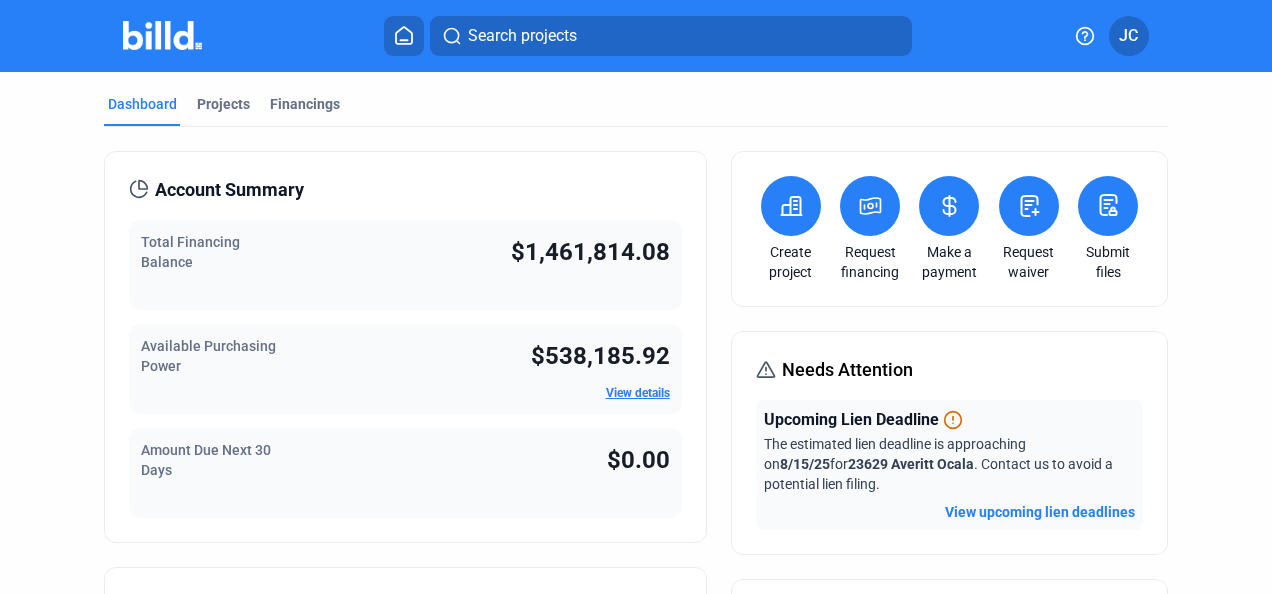 click at bounding box center (949, 206) 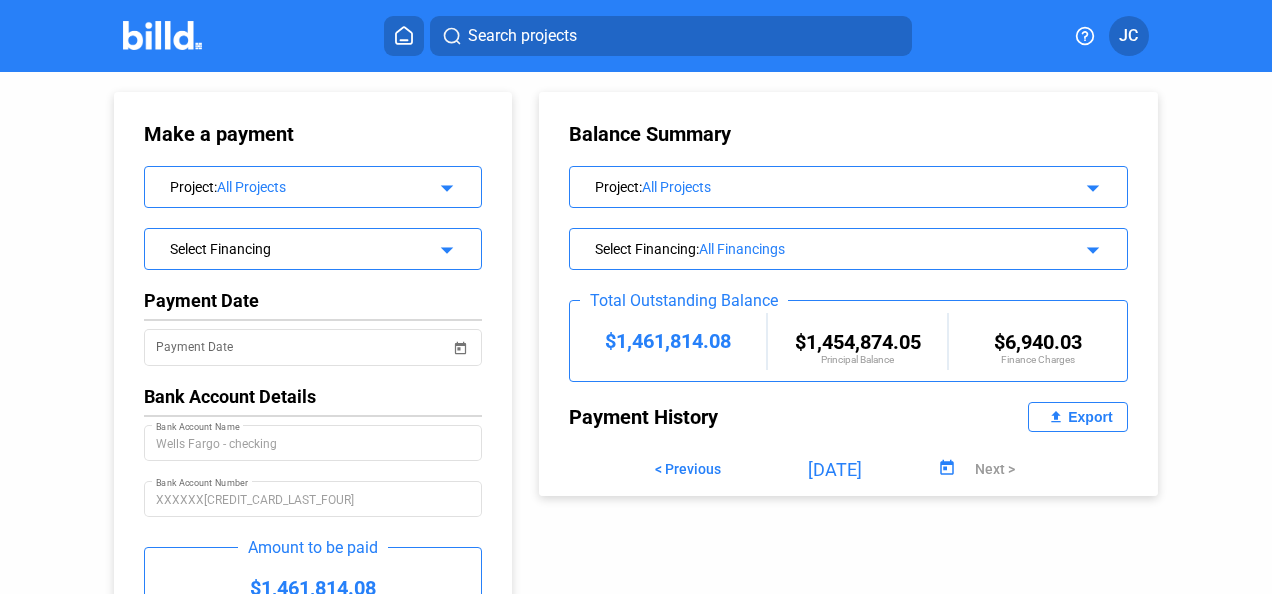 click on "Project  :  All Projects arrow_drop_down" 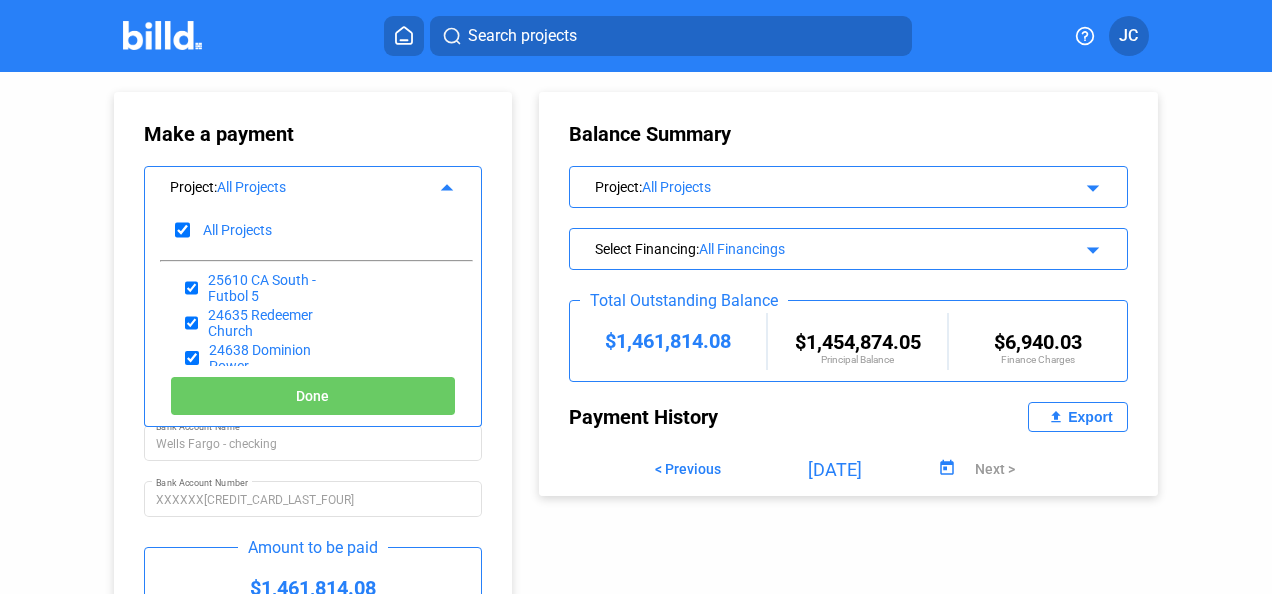 click on "All Projects" 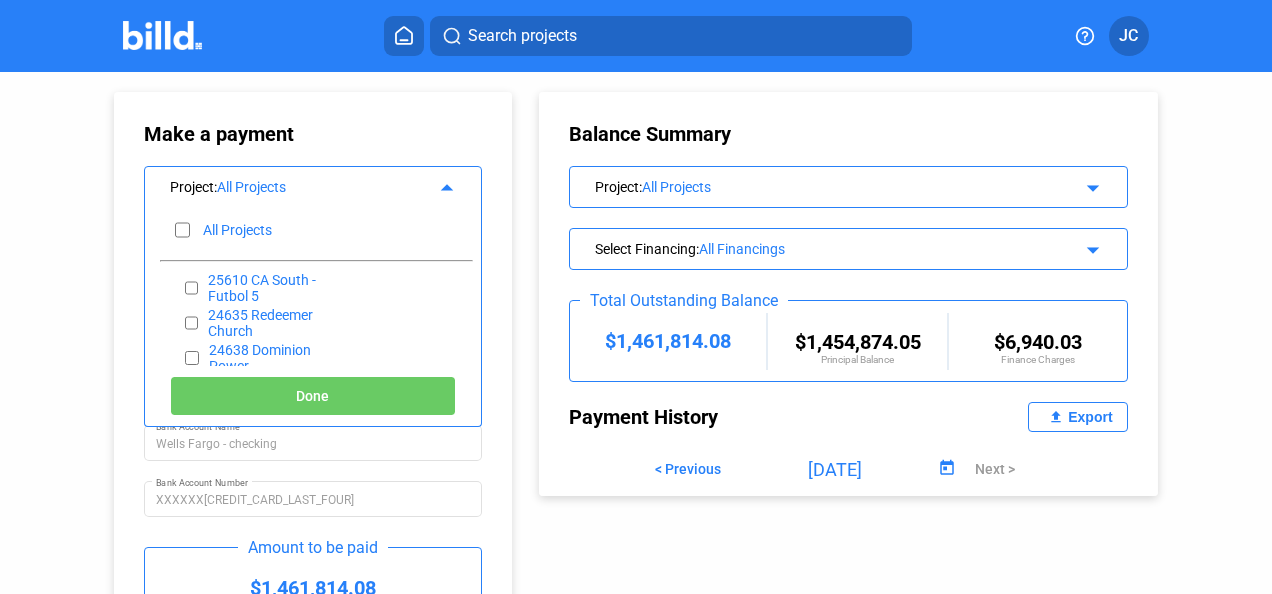 checkbox on "false" 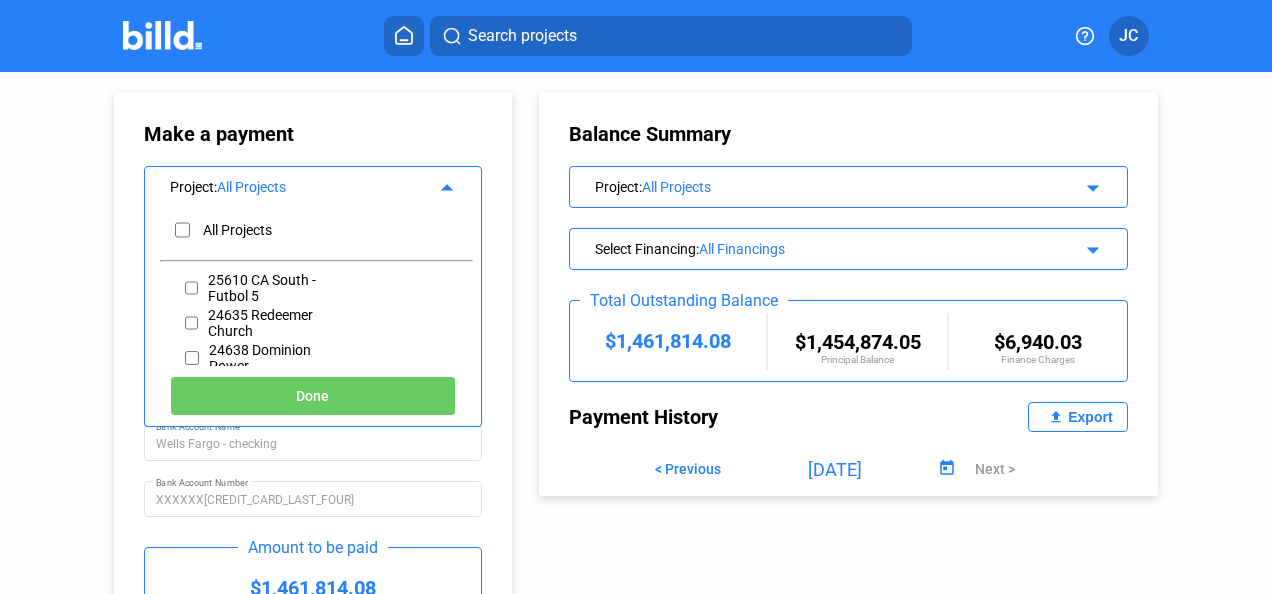scroll, scrollTop: 100, scrollLeft: 0, axis: vertical 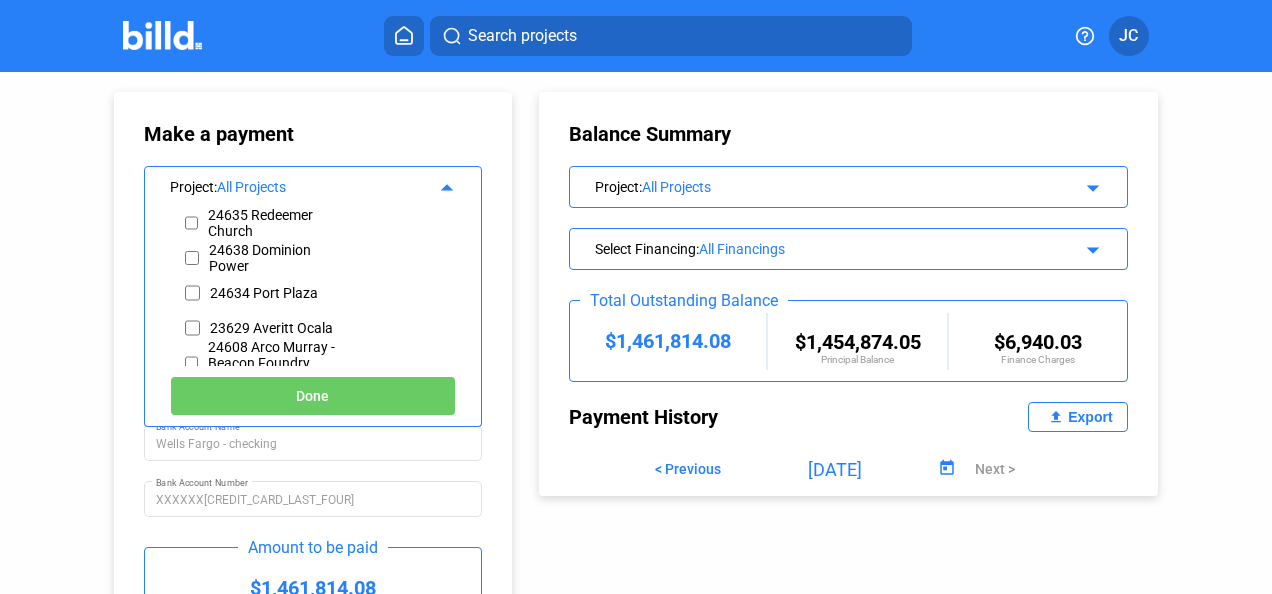 click at bounding box center (192, 328) 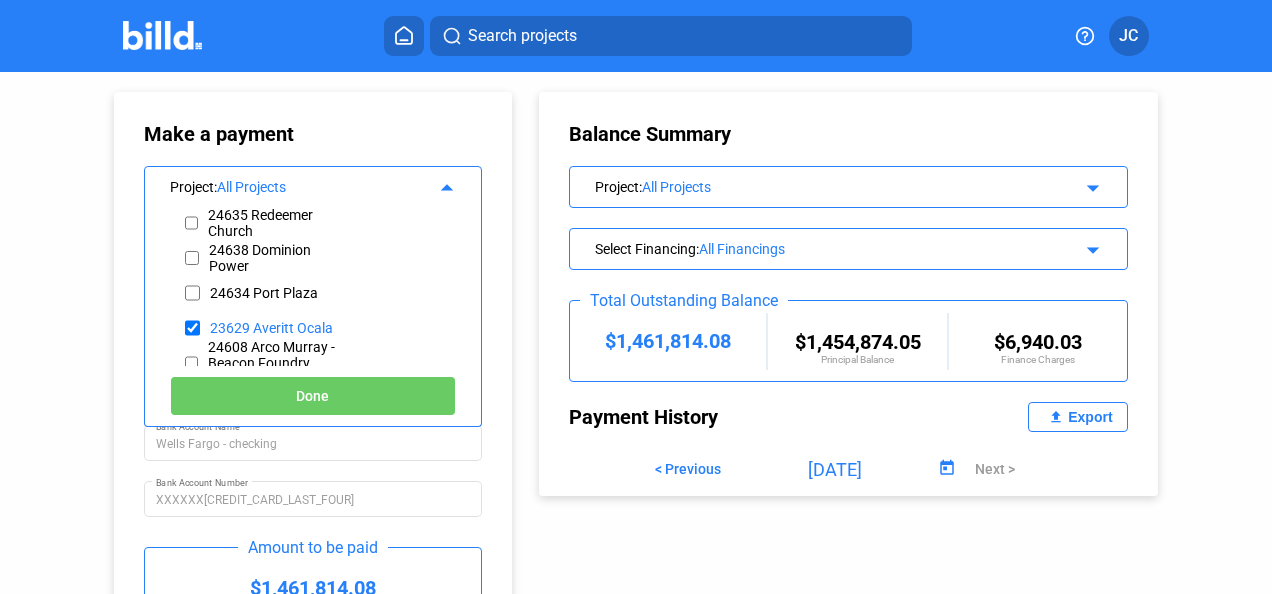 click on "Done" 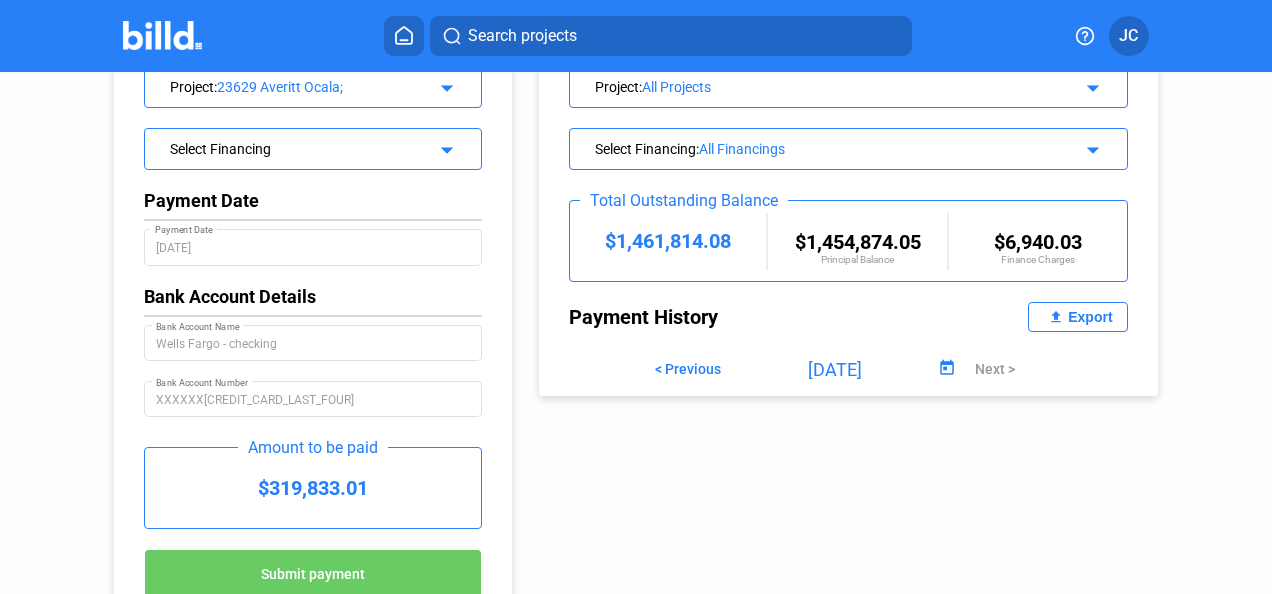 scroll, scrollTop: 0, scrollLeft: 0, axis: both 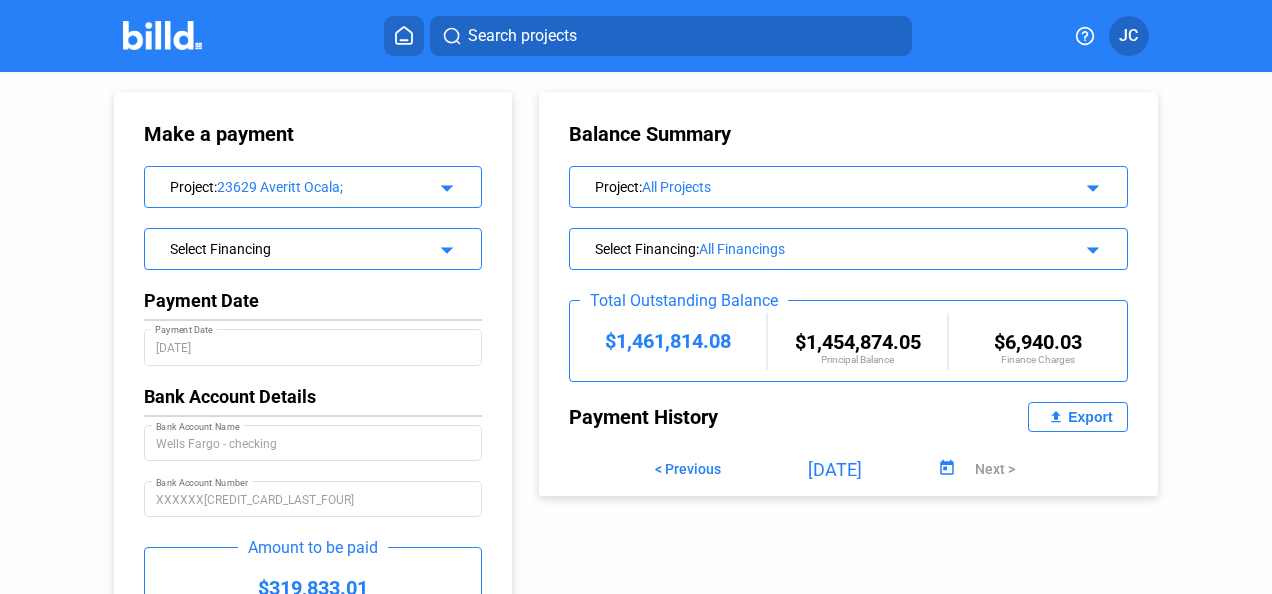 click on "Select Financing  arrow_drop_down" 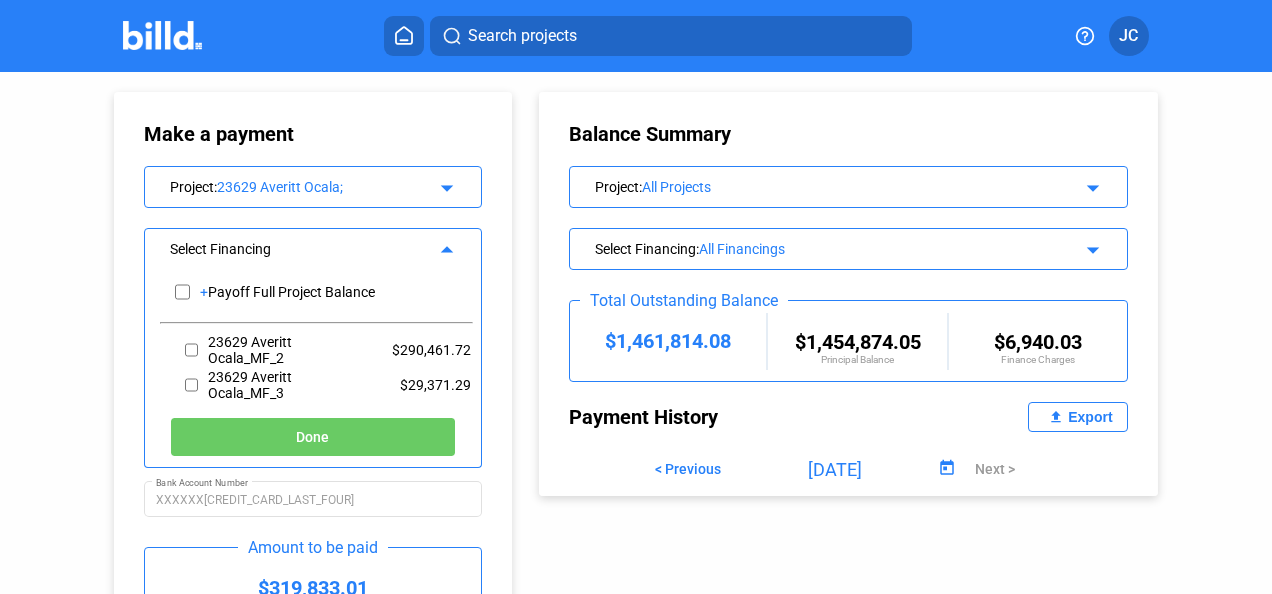 click at bounding box center (182, 292) 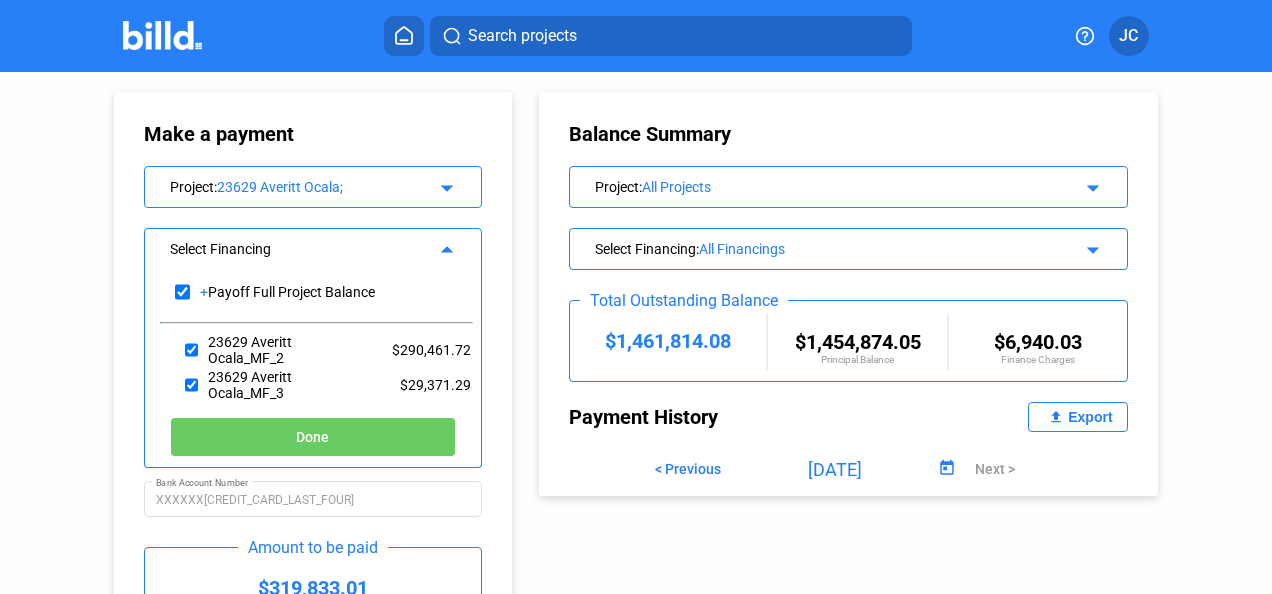checkbox on "true" 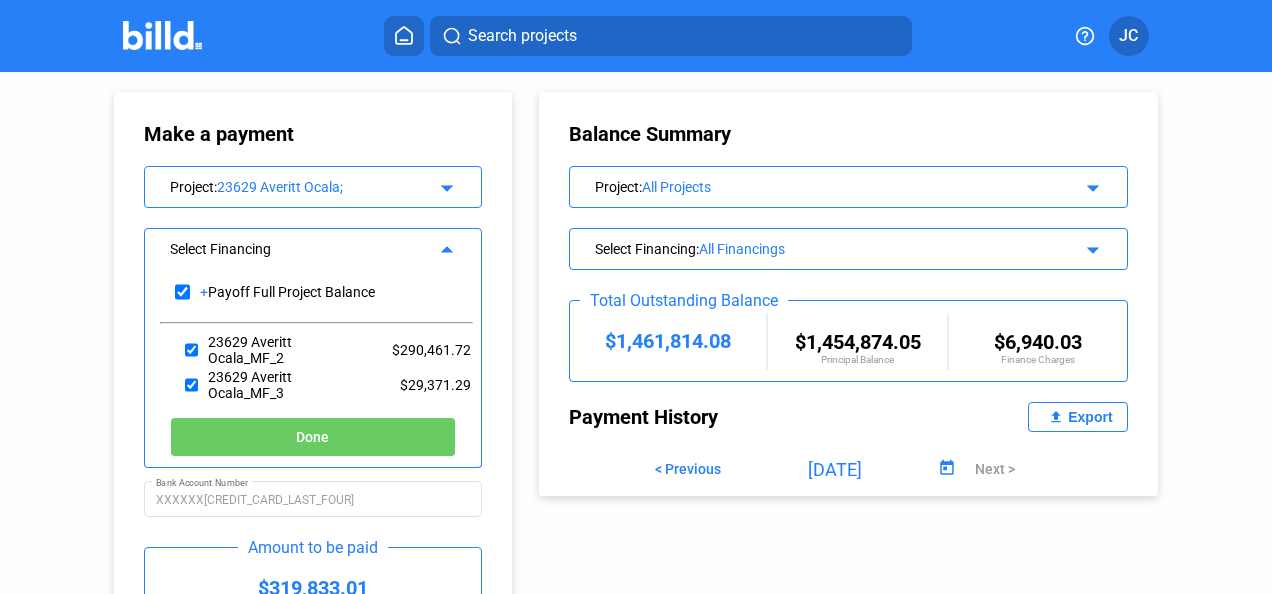 checkbox on "true" 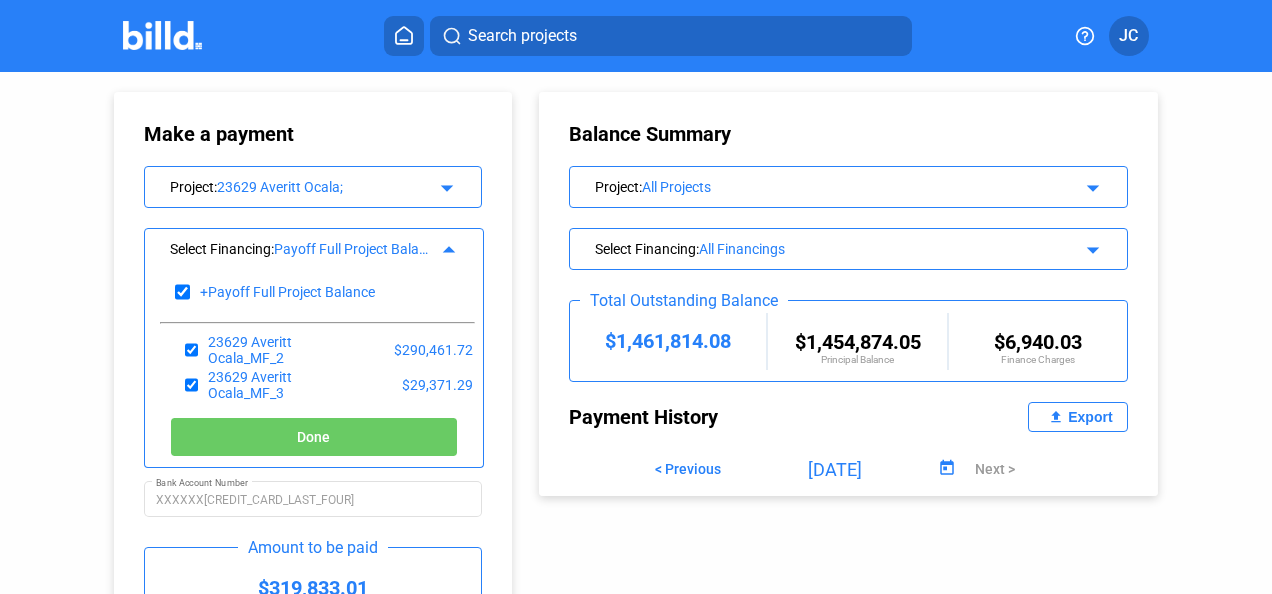 click on "Done" 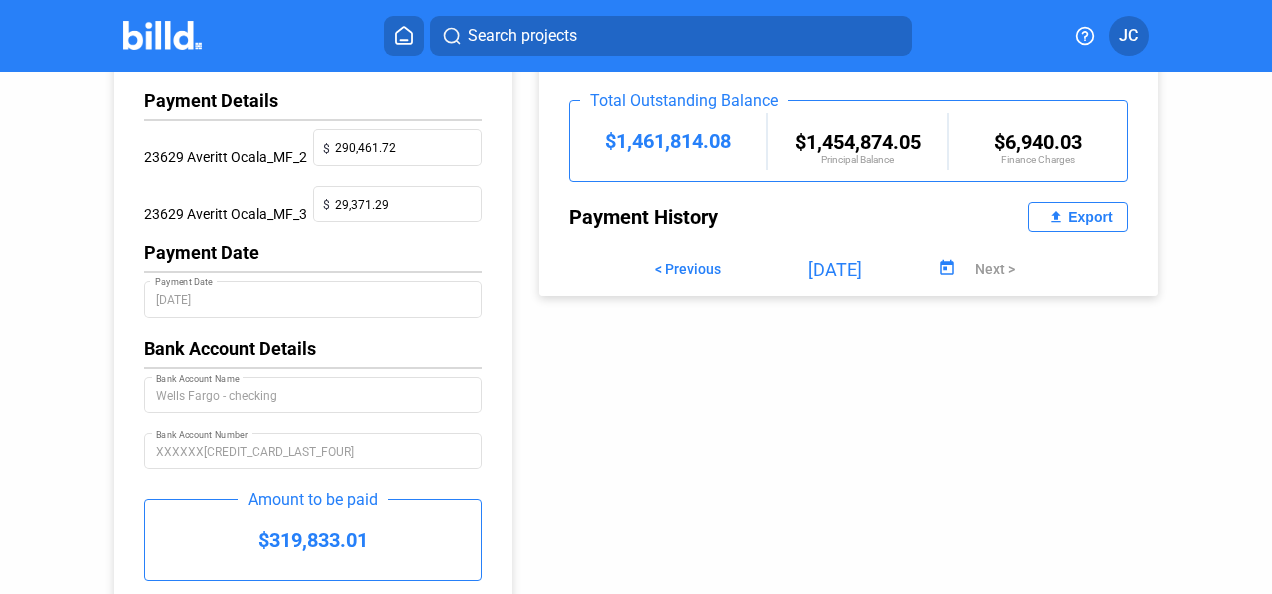 scroll, scrollTop: 300, scrollLeft: 0, axis: vertical 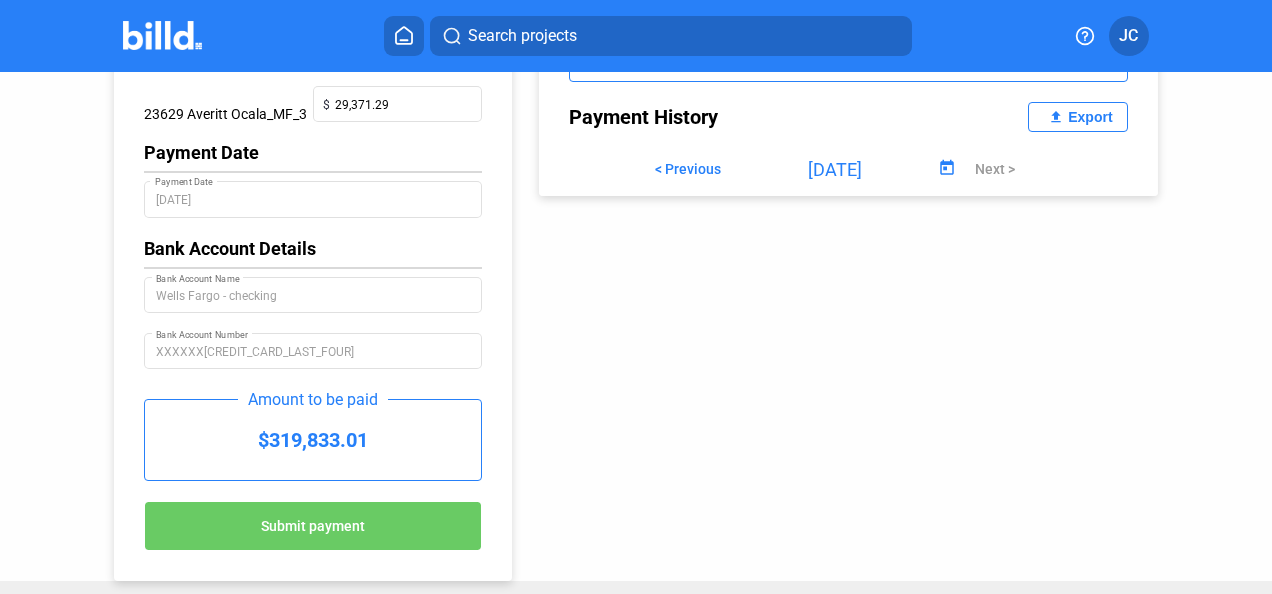 click on "Submit payment" 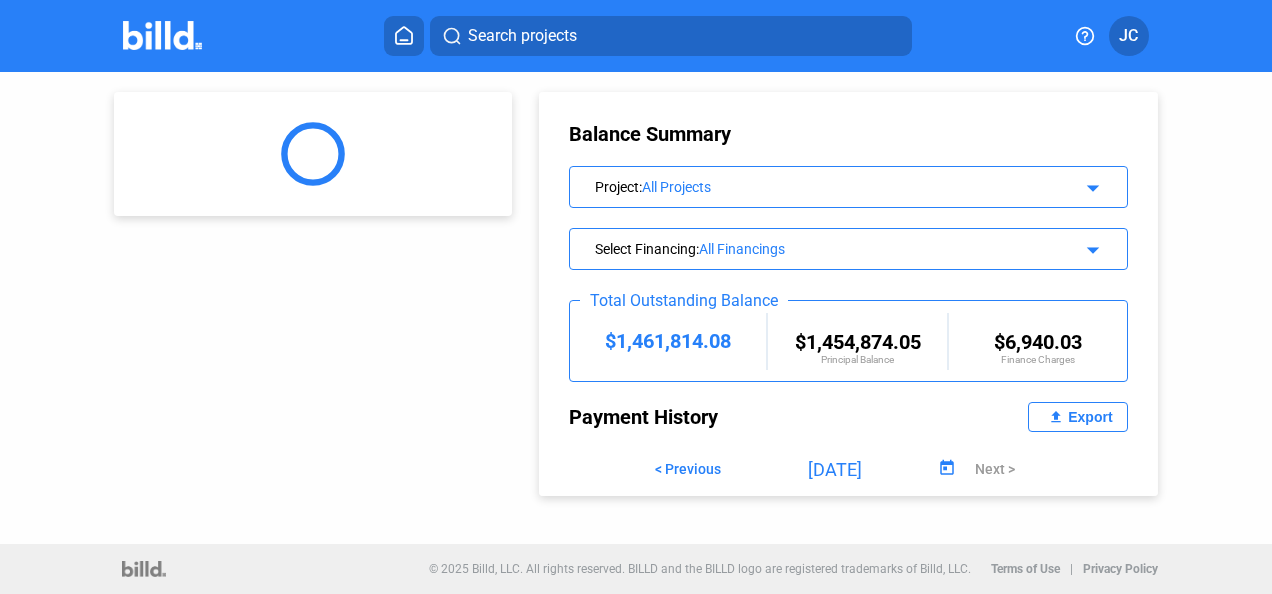scroll, scrollTop: 0, scrollLeft: 0, axis: both 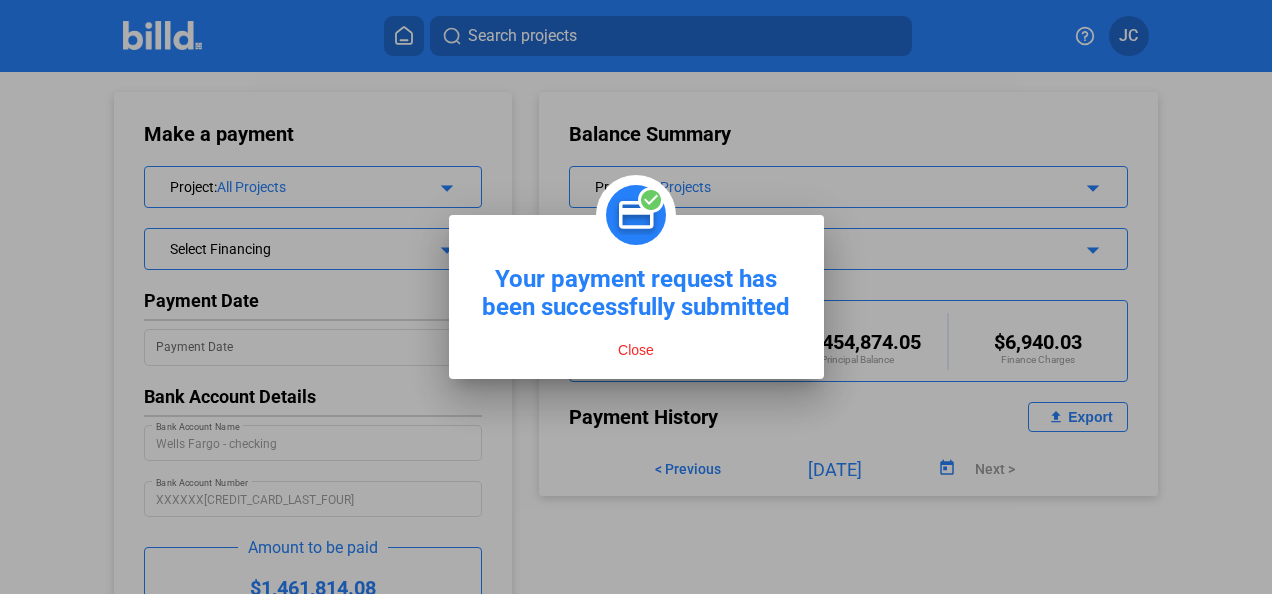 click on "Close" at bounding box center [636, 350] 